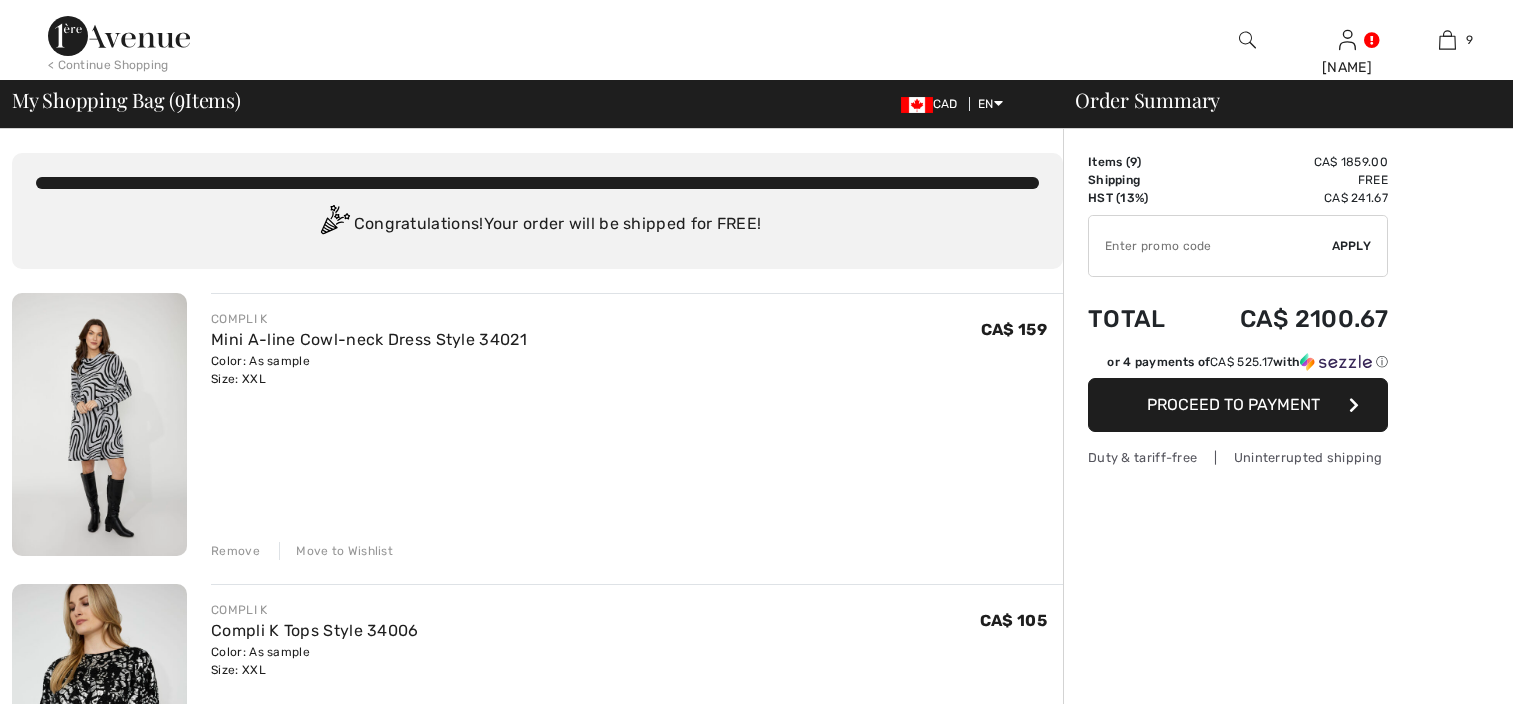 scroll, scrollTop: 0, scrollLeft: 0, axis: both 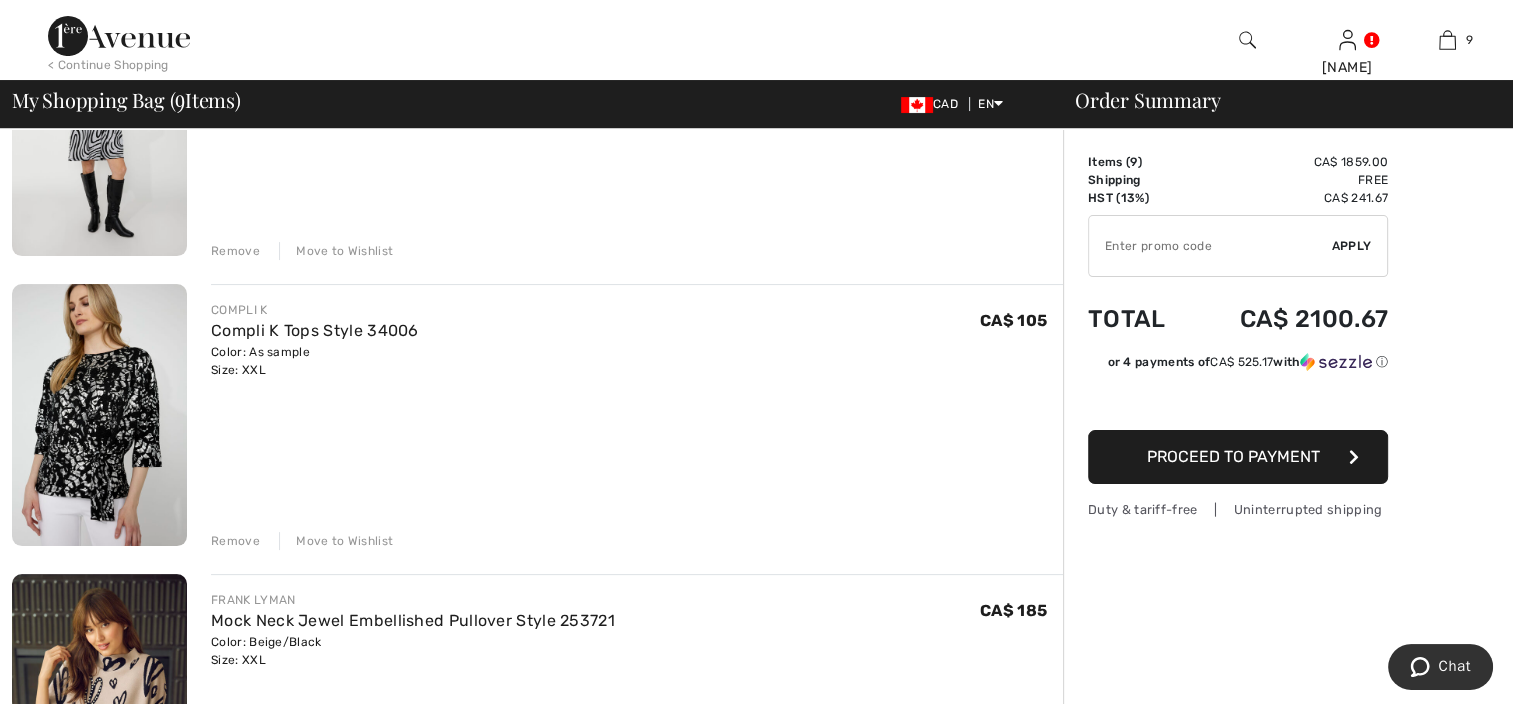 click on "Remove" at bounding box center [235, 541] 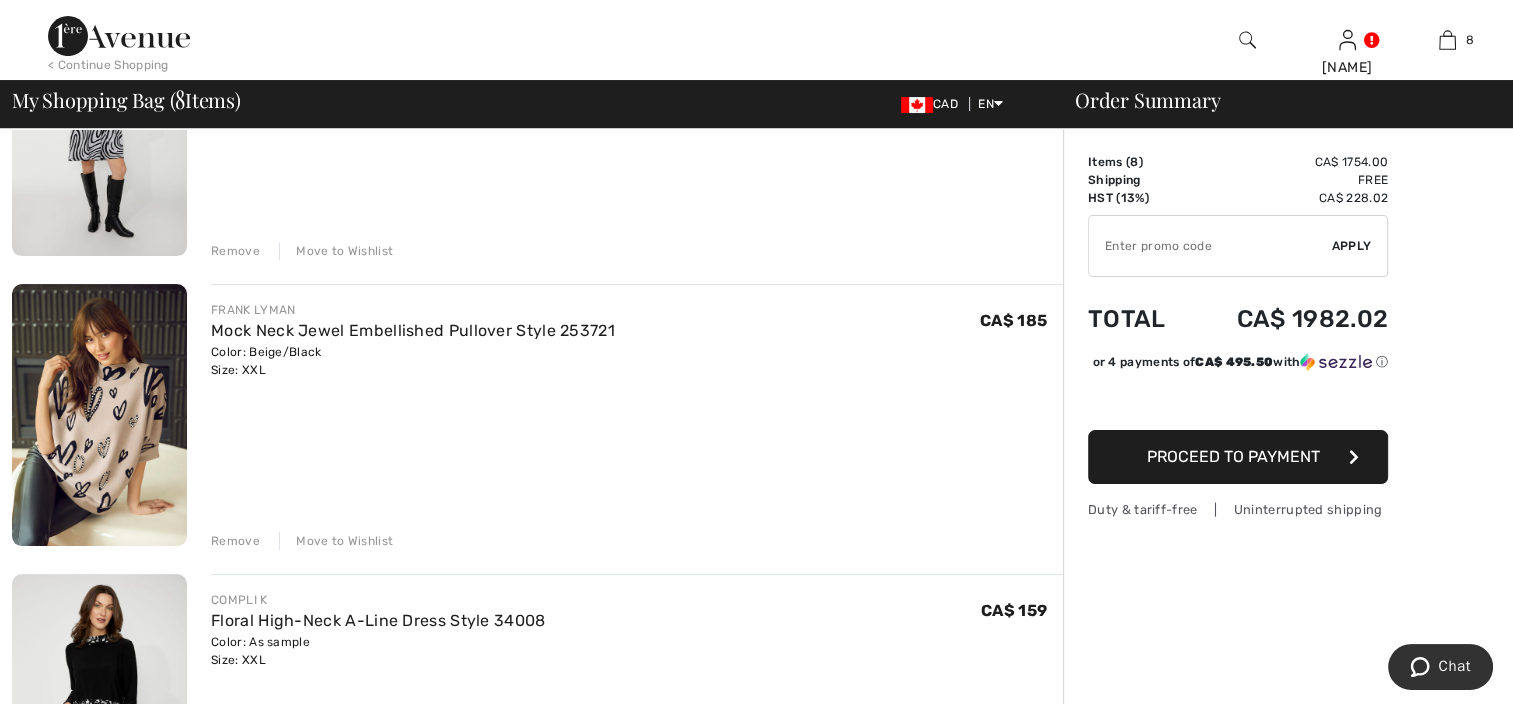 click on "Remove" at bounding box center [235, 541] 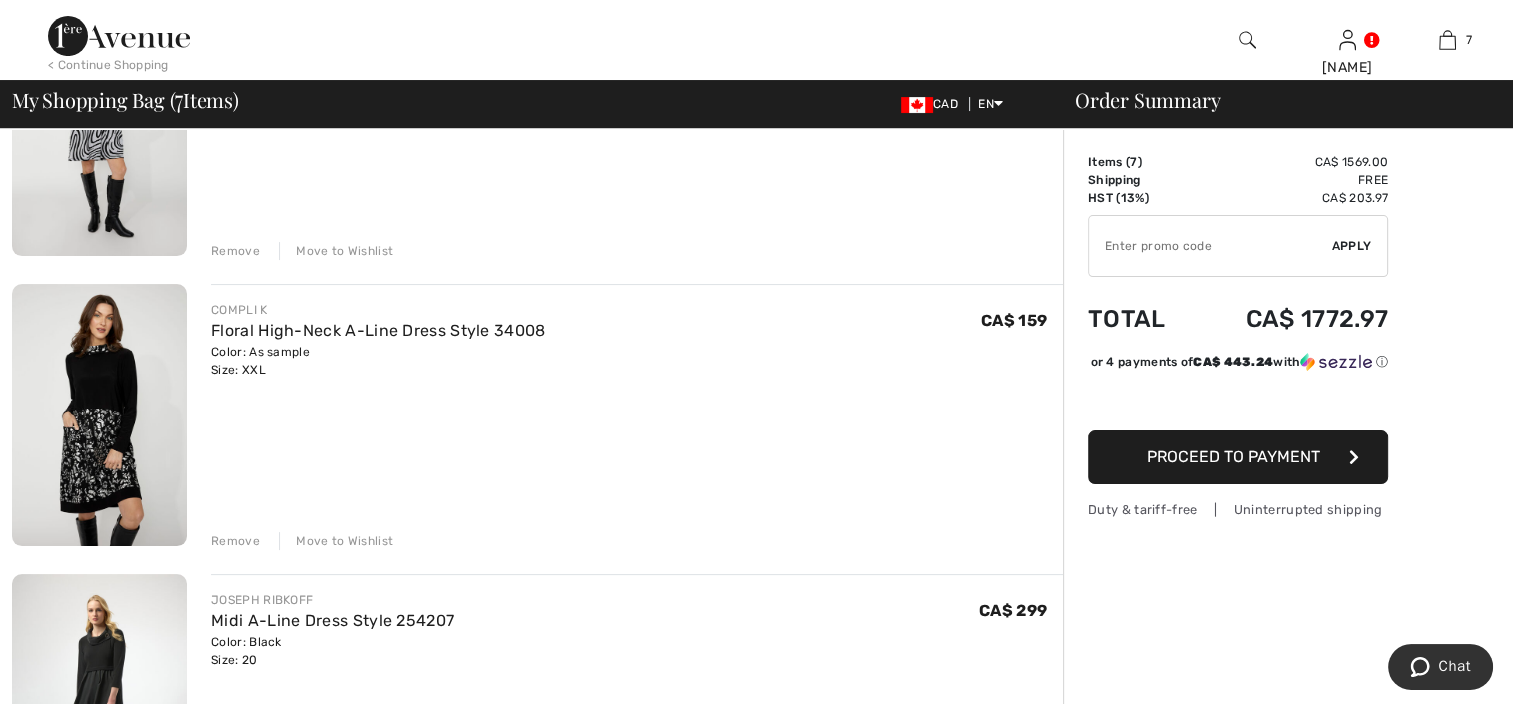 click on "Remove" at bounding box center [235, 541] 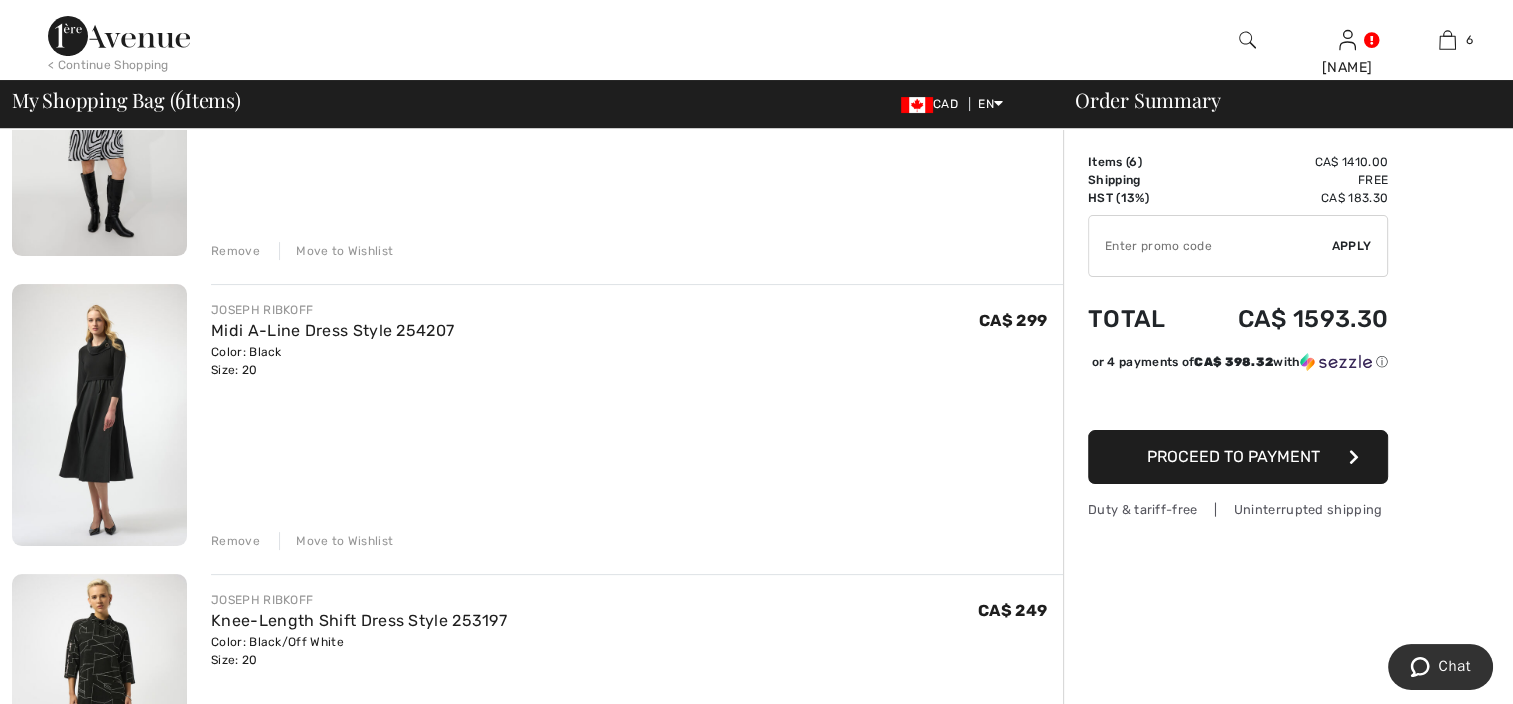click on "Remove" at bounding box center [235, 541] 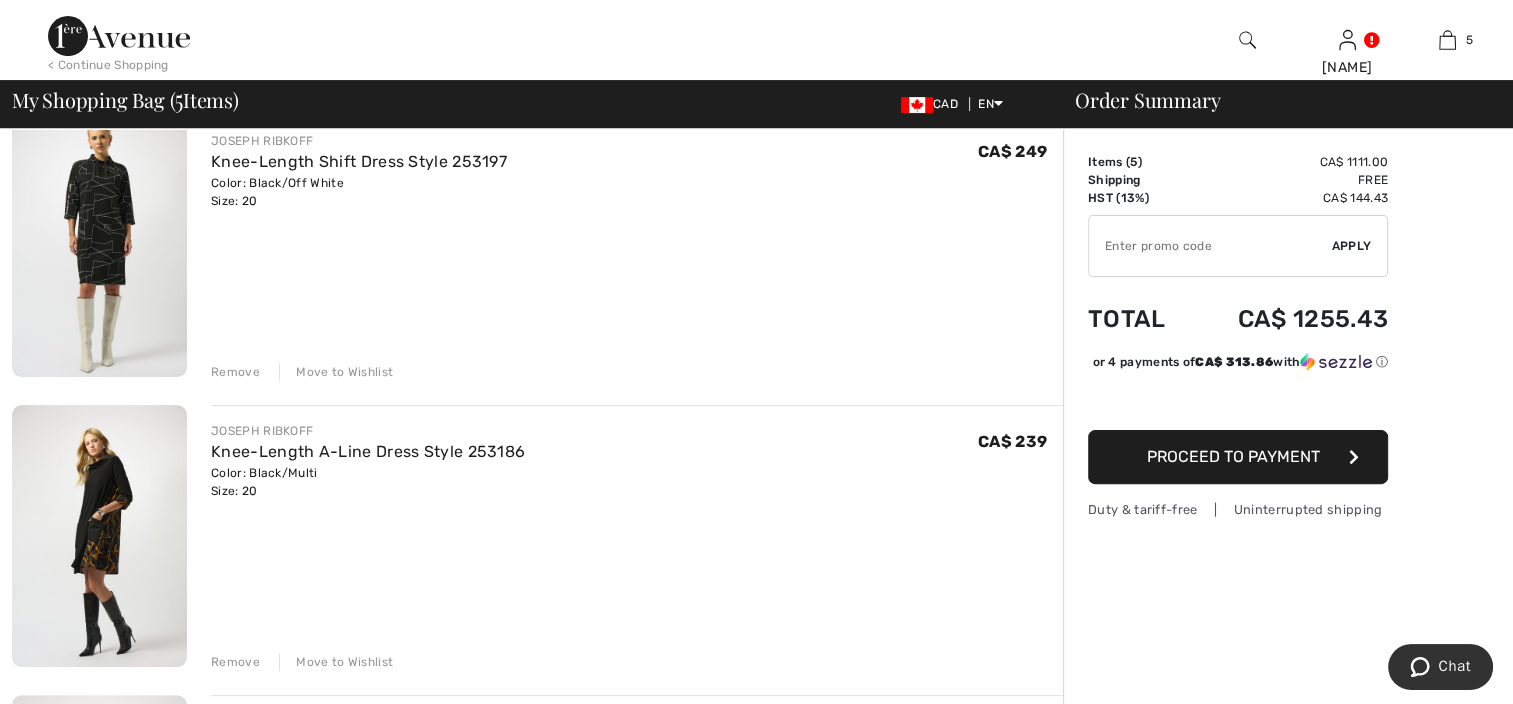 scroll, scrollTop: 500, scrollLeft: 0, axis: vertical 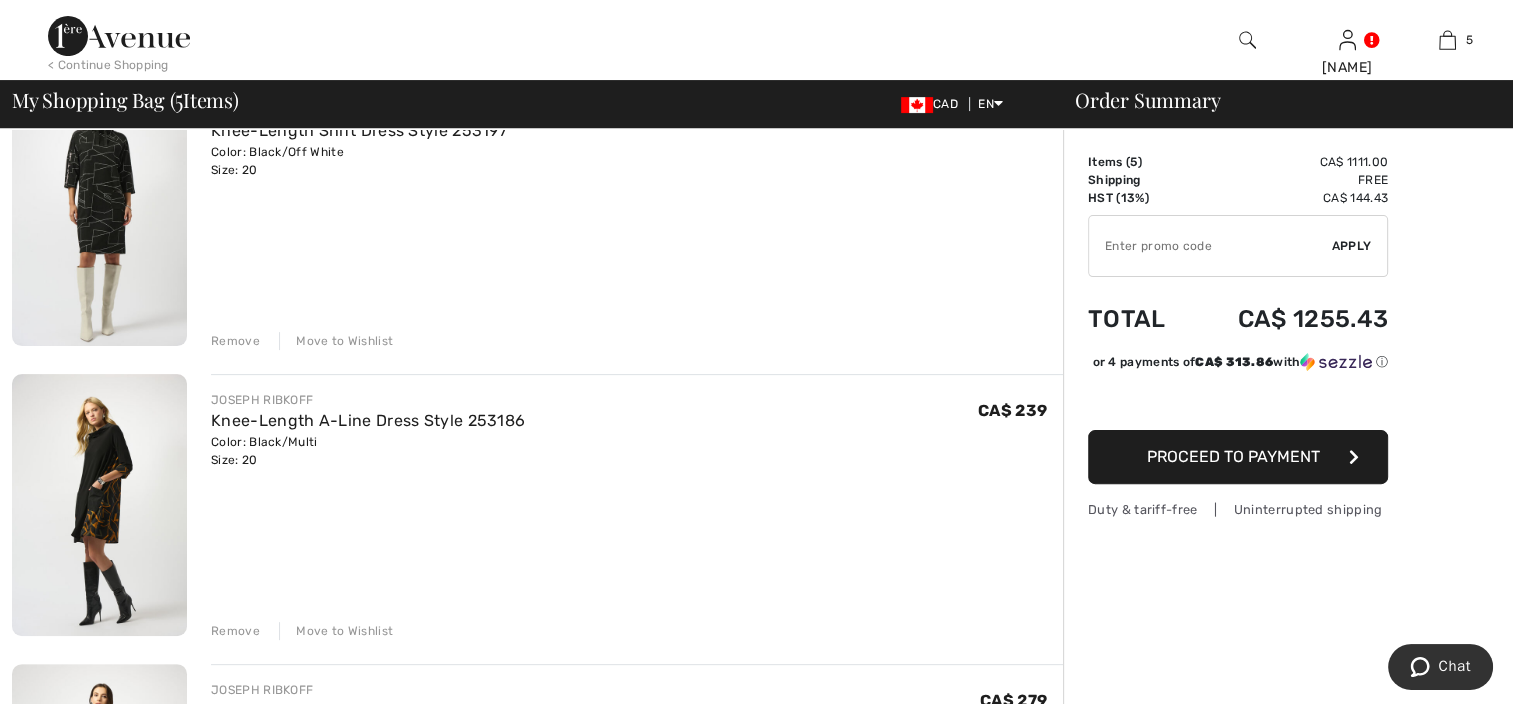 click on "Remove" at bounding box center (235, 631) 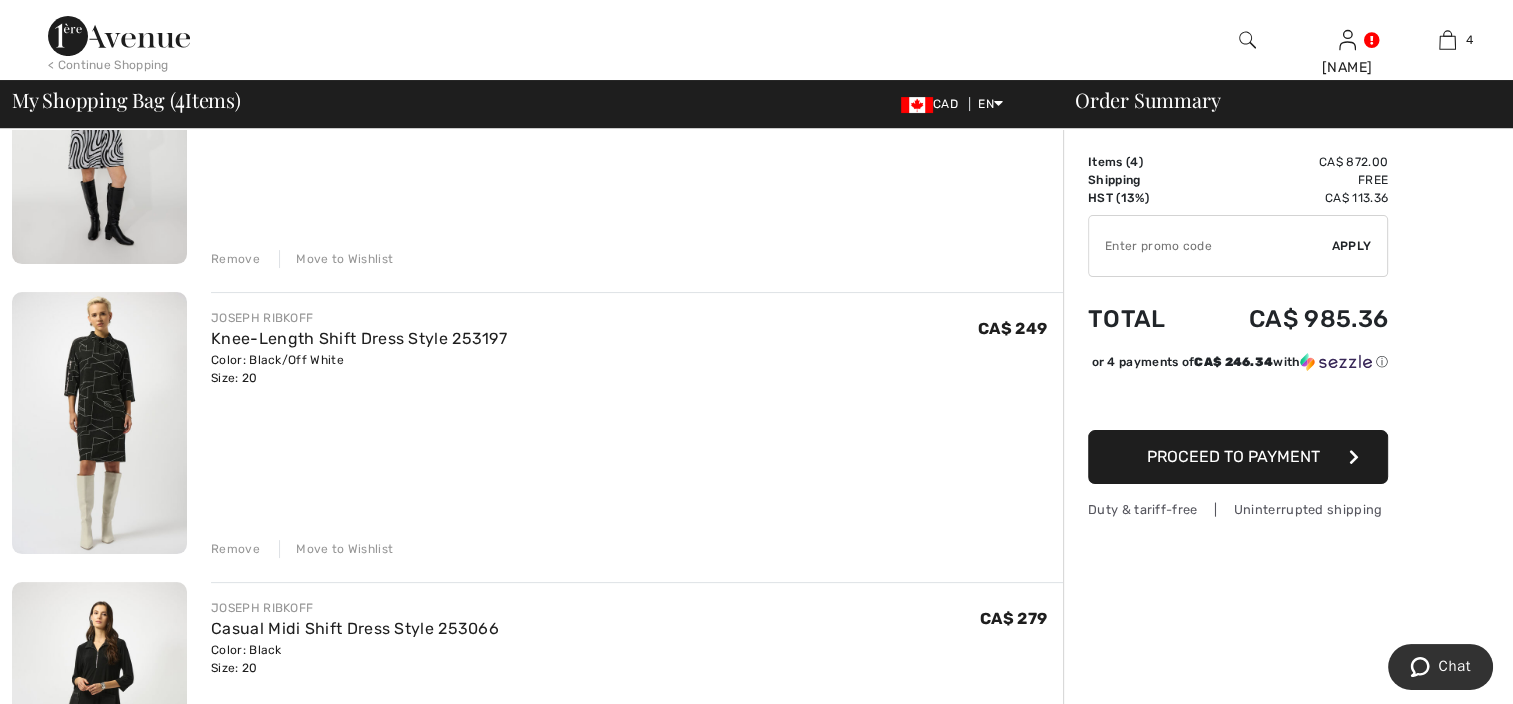 scroll, scrollTop: 300, scrollLeft: 0, axis: vertical 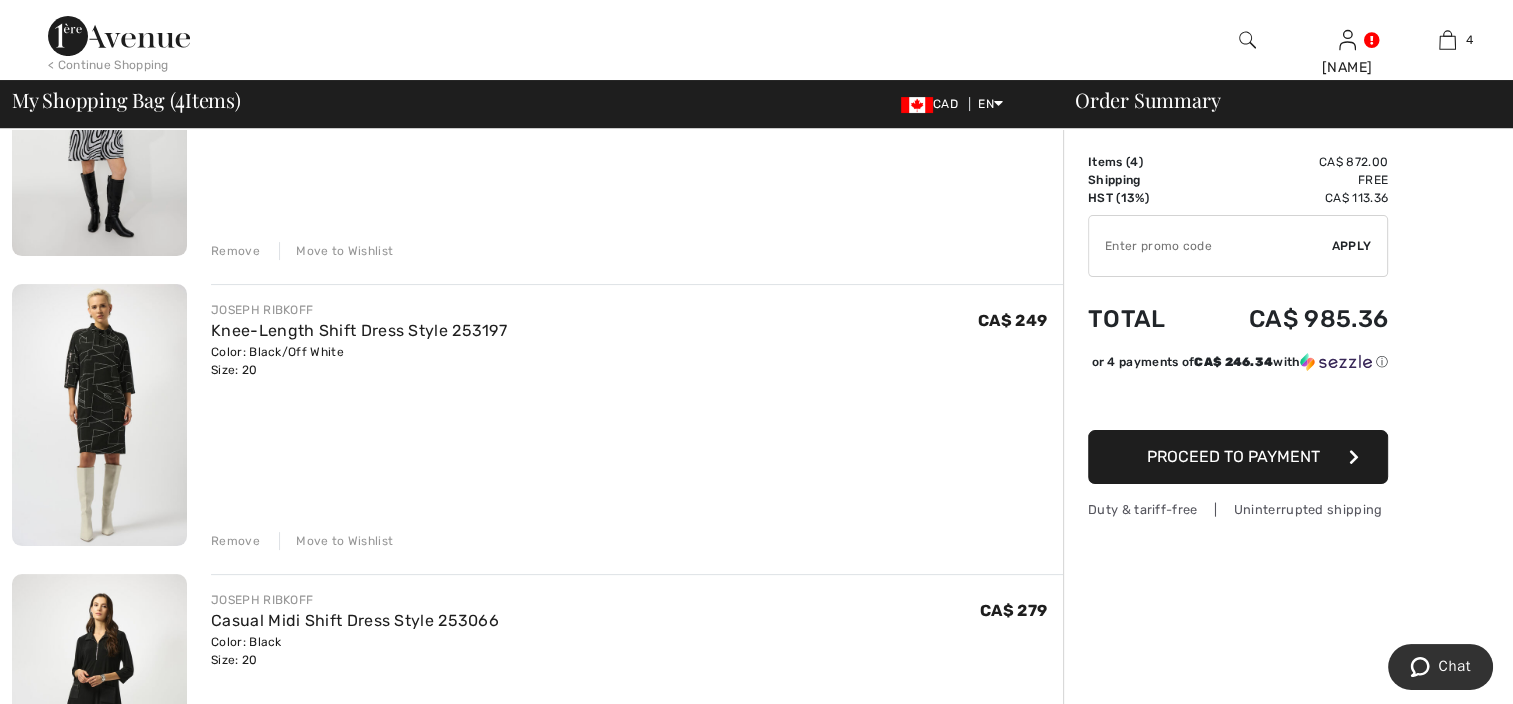 click at bounding box center [99, 415] 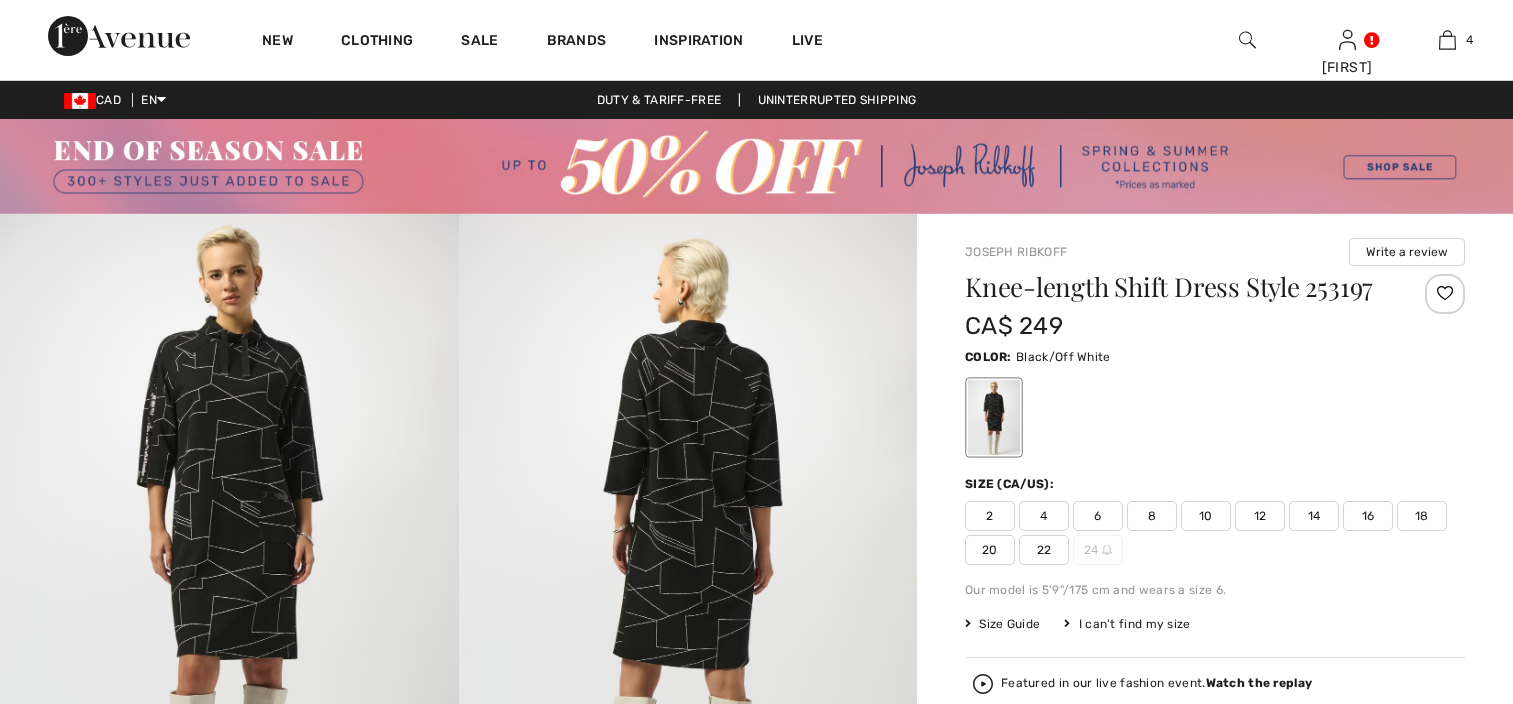 scroll, scrollTop: 0, scrollLeft: 0, axis: both 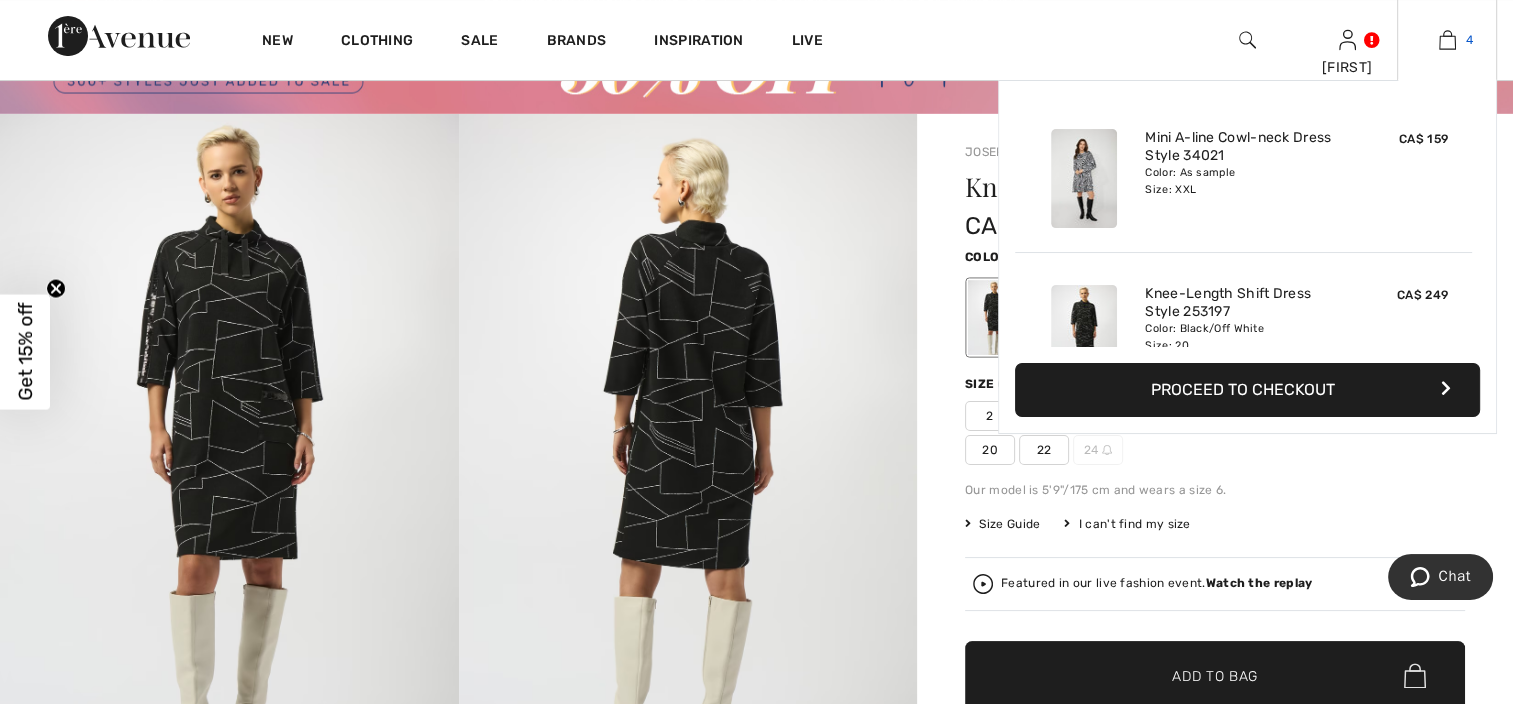 click at bounding box center [1447, 40] 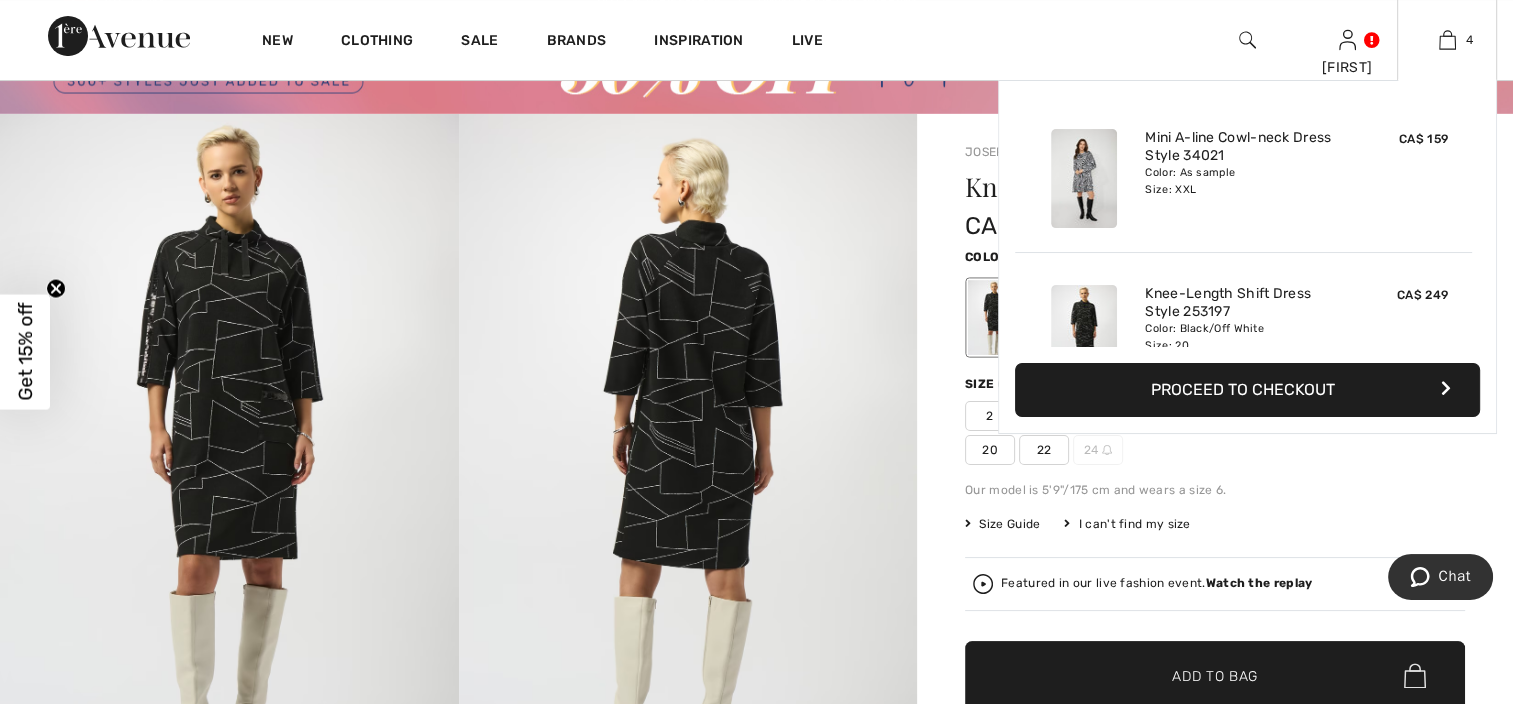 click at bounding box center (1084, 334) 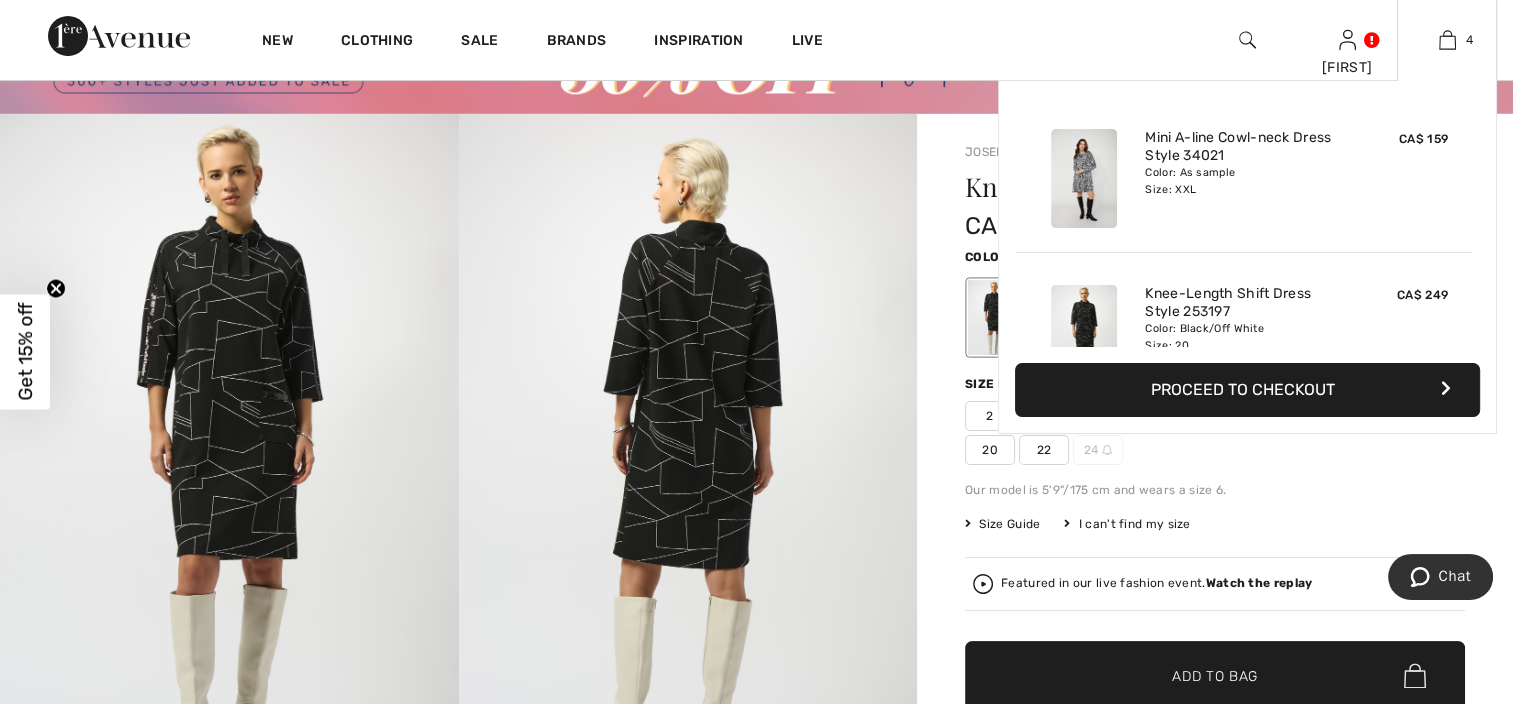 click on "Proceed to Checkout" at bounding box center (1247, 390) 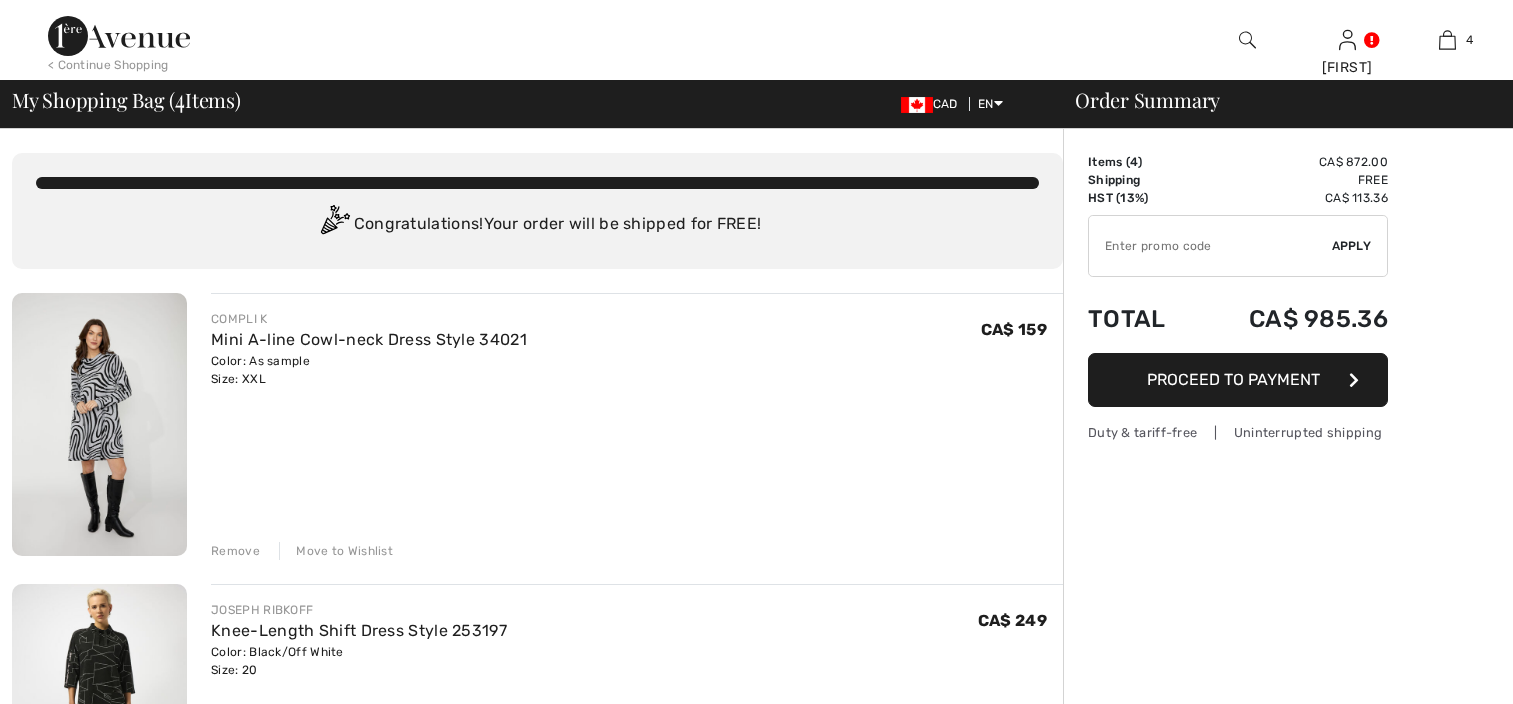 scroll, scrollTop: 0, scrollLeft: 0, axis: both 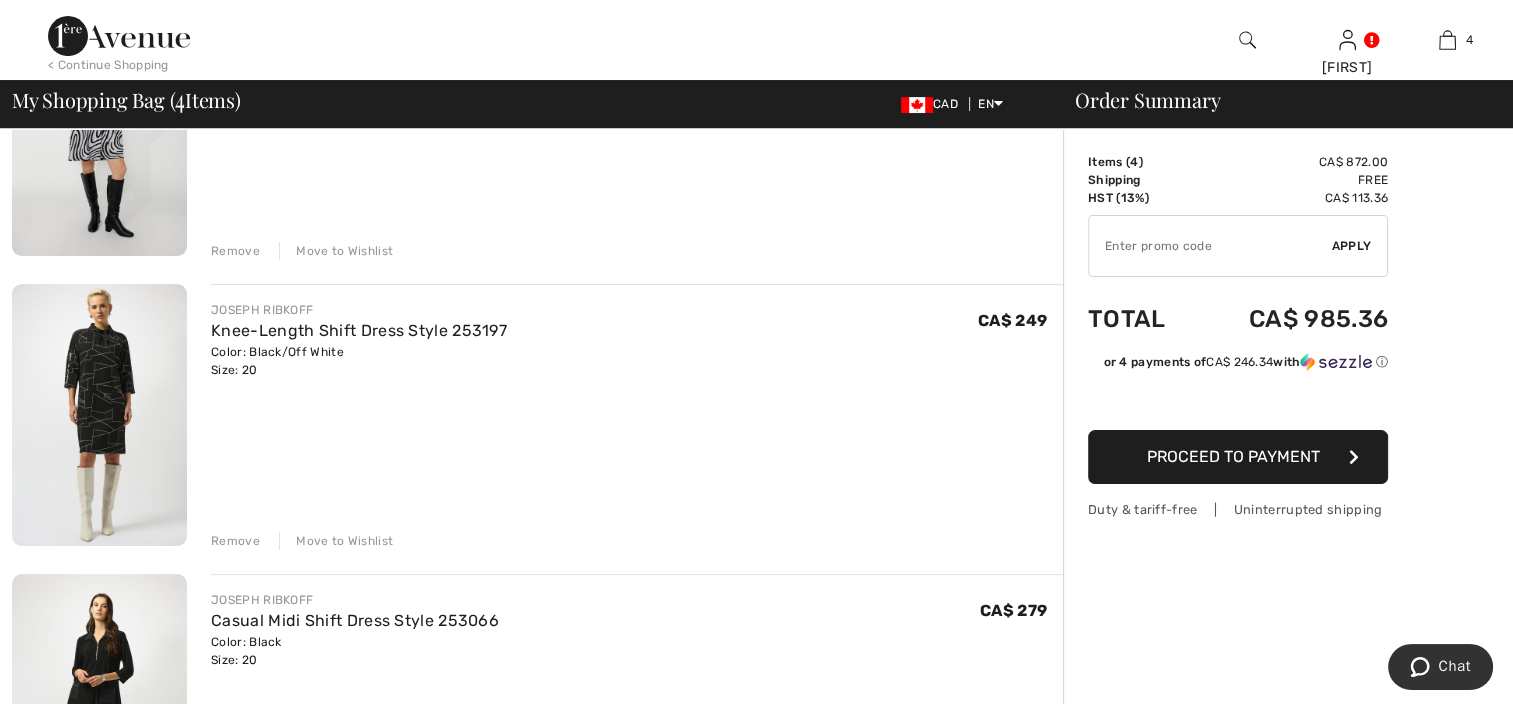 click on "Remove" at bounding box center (235, 541) 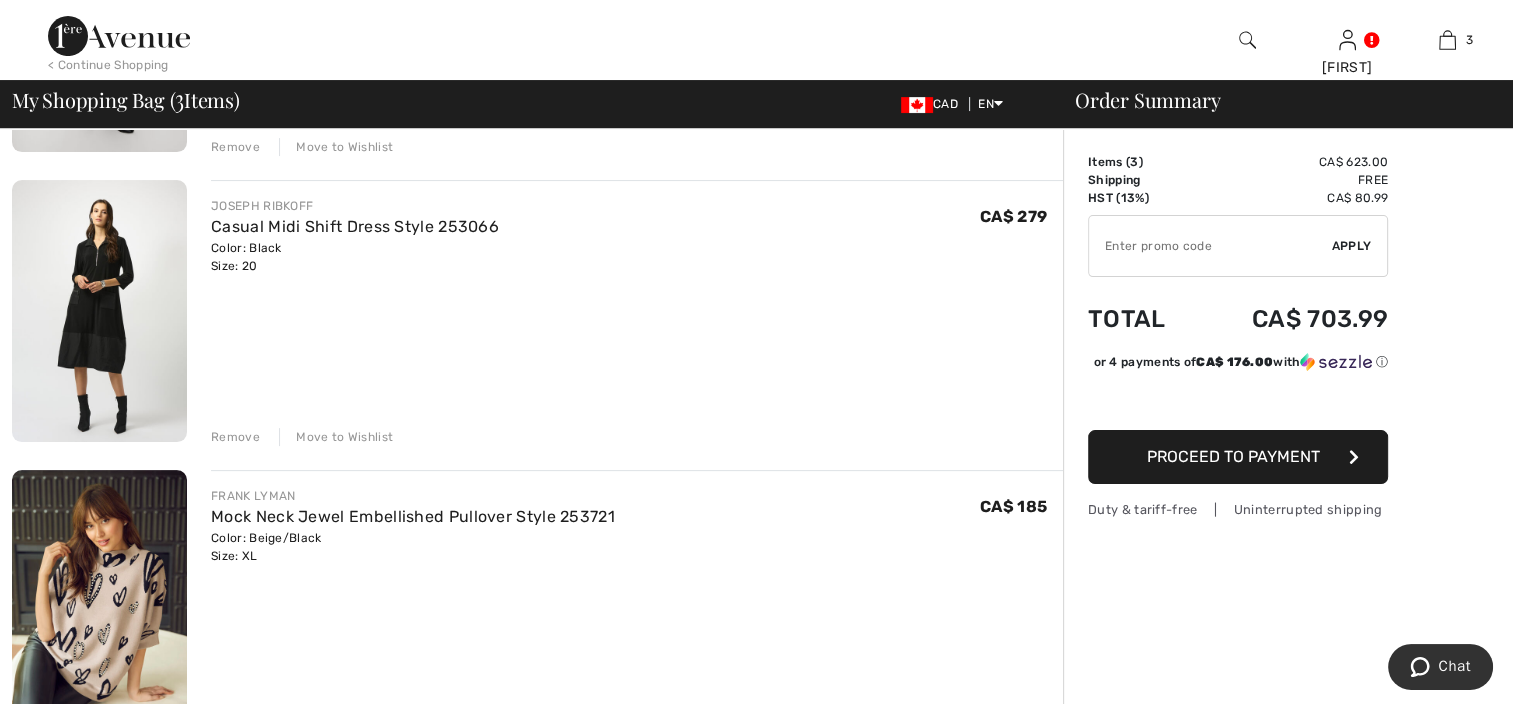 scroll, scrollTop: 400, scrollLeft: 0, axis: vertical 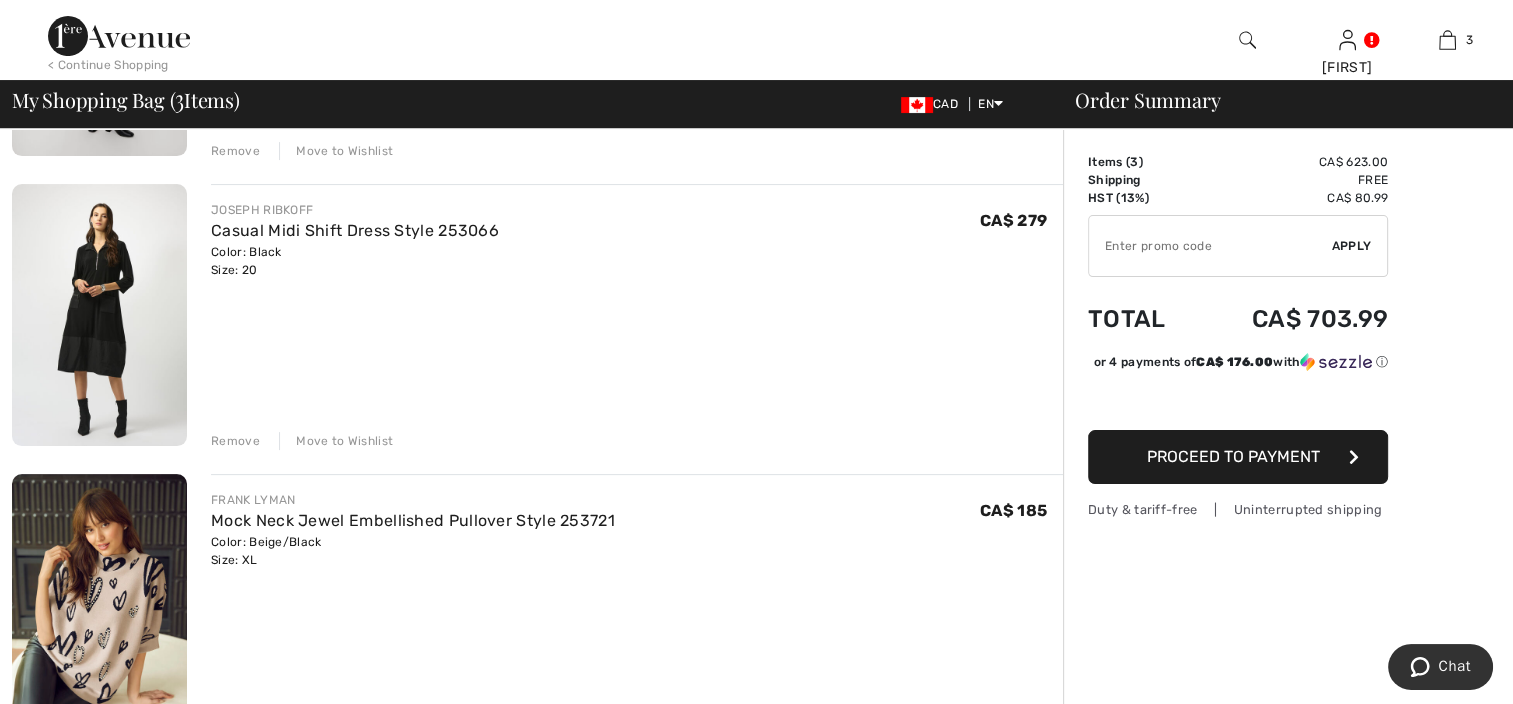 click at bounding box center (99, 315) 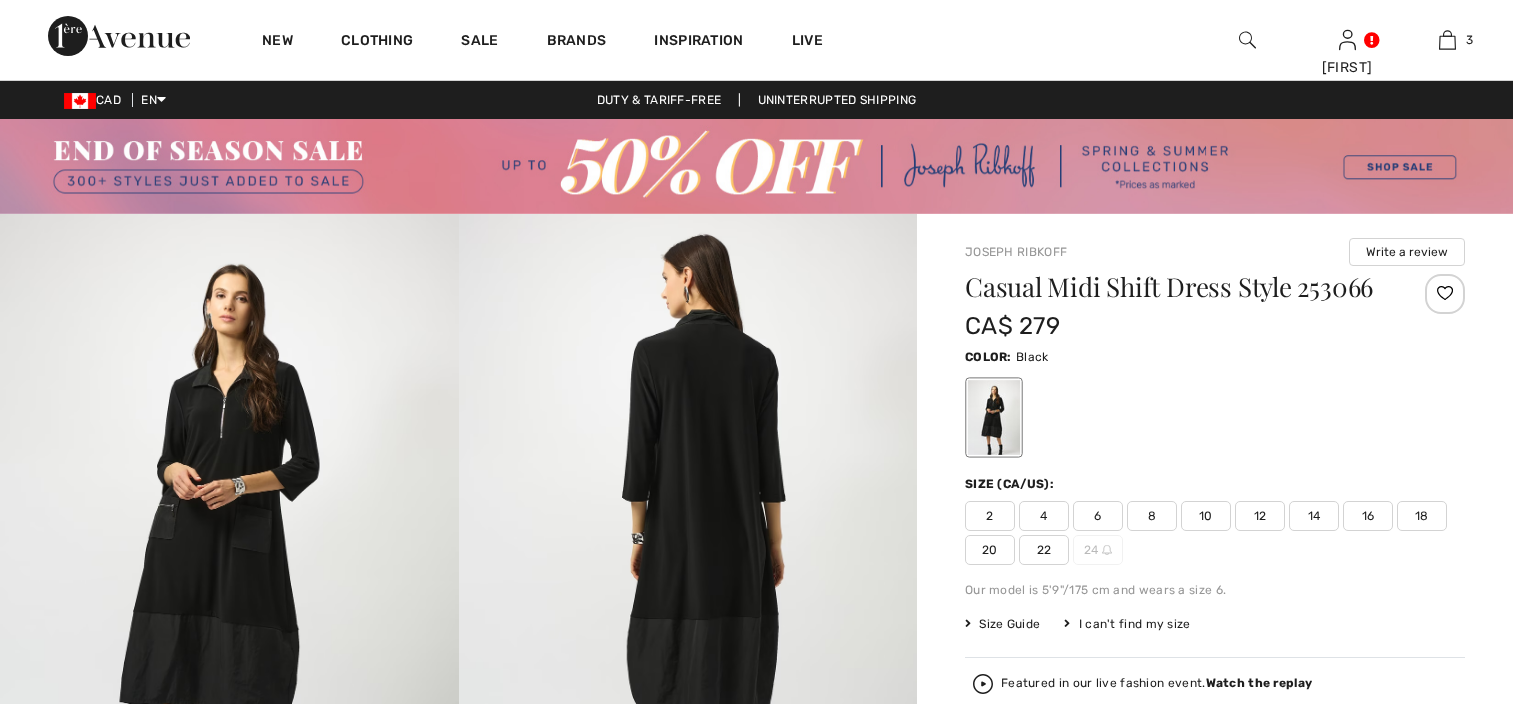 scroll, scrollTop: 0, scrollLeft: 0, axis: both 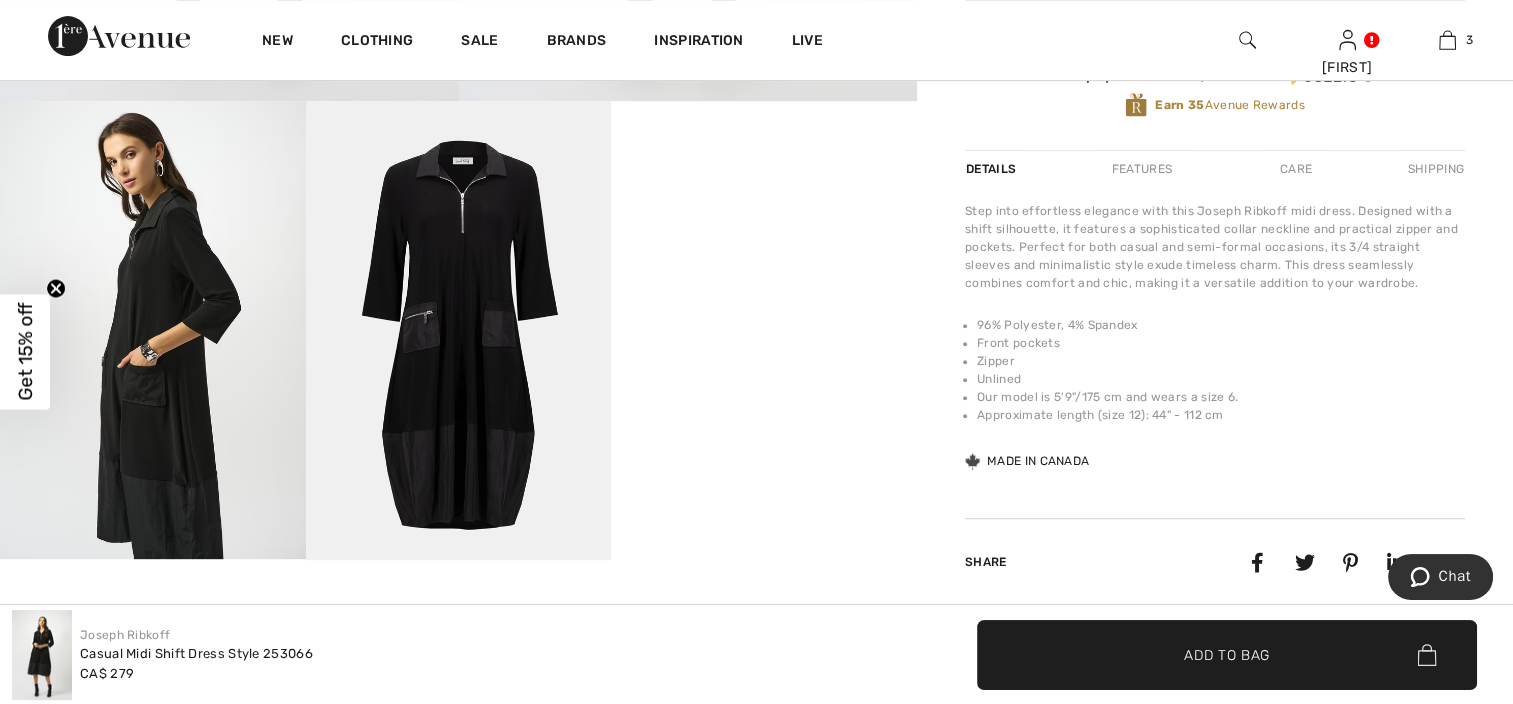click at bounding box center [459, 330] 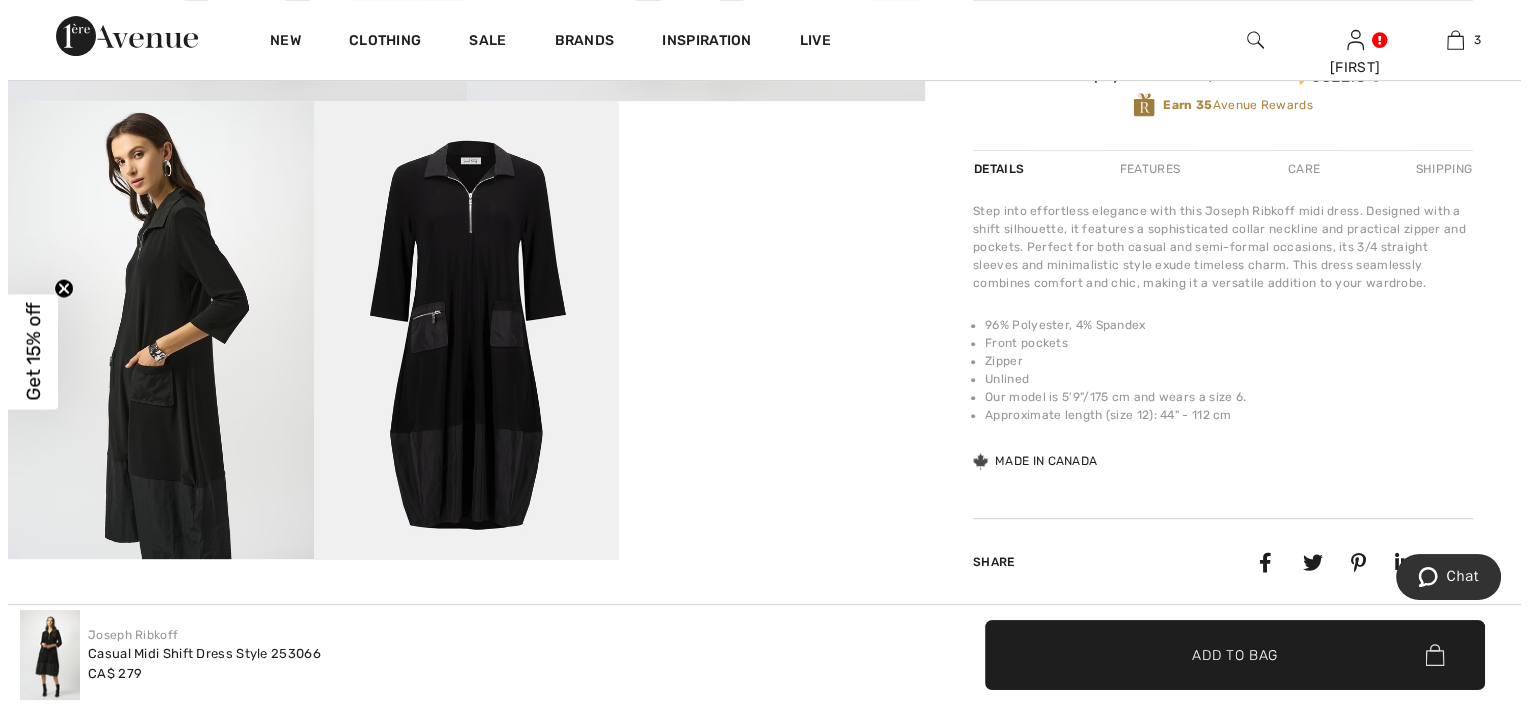 scroll, scrollTop: 800, scrollLeft: 0, axis: vertical 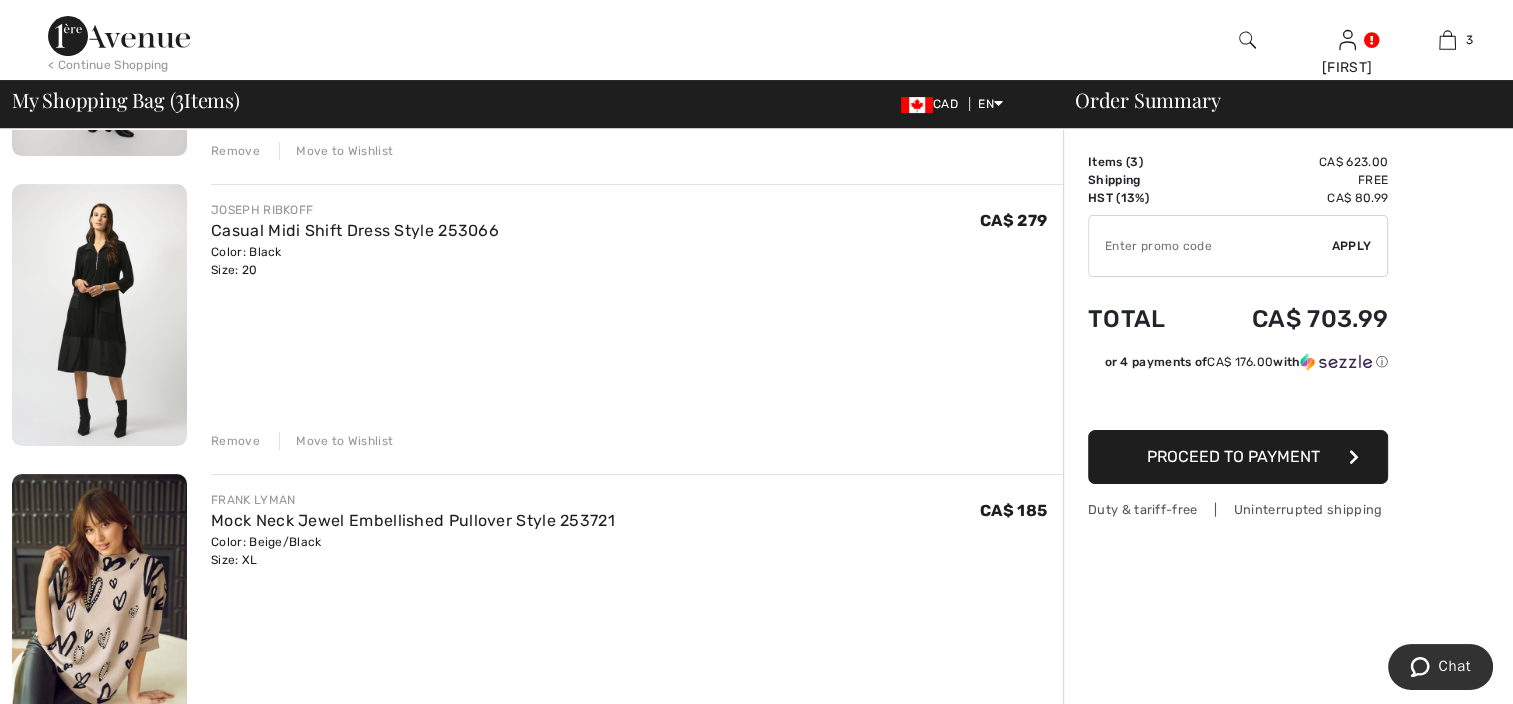 drag, startPoint x: 221, startPoint y: 437, endPoint x: 243, endPoint y: 425, distance: 25.059929 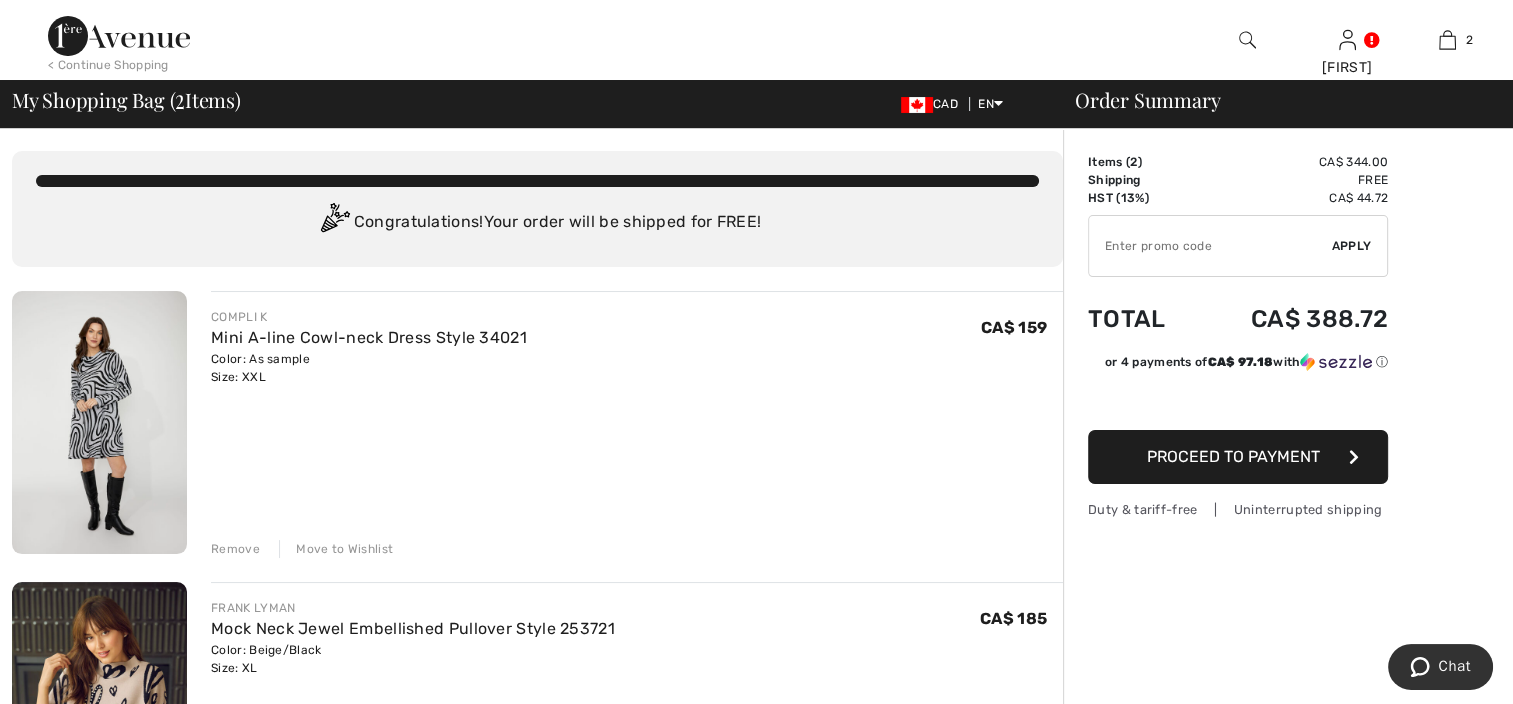 scroll, scrollTop: 0, scrollLeft: 0, axis: both 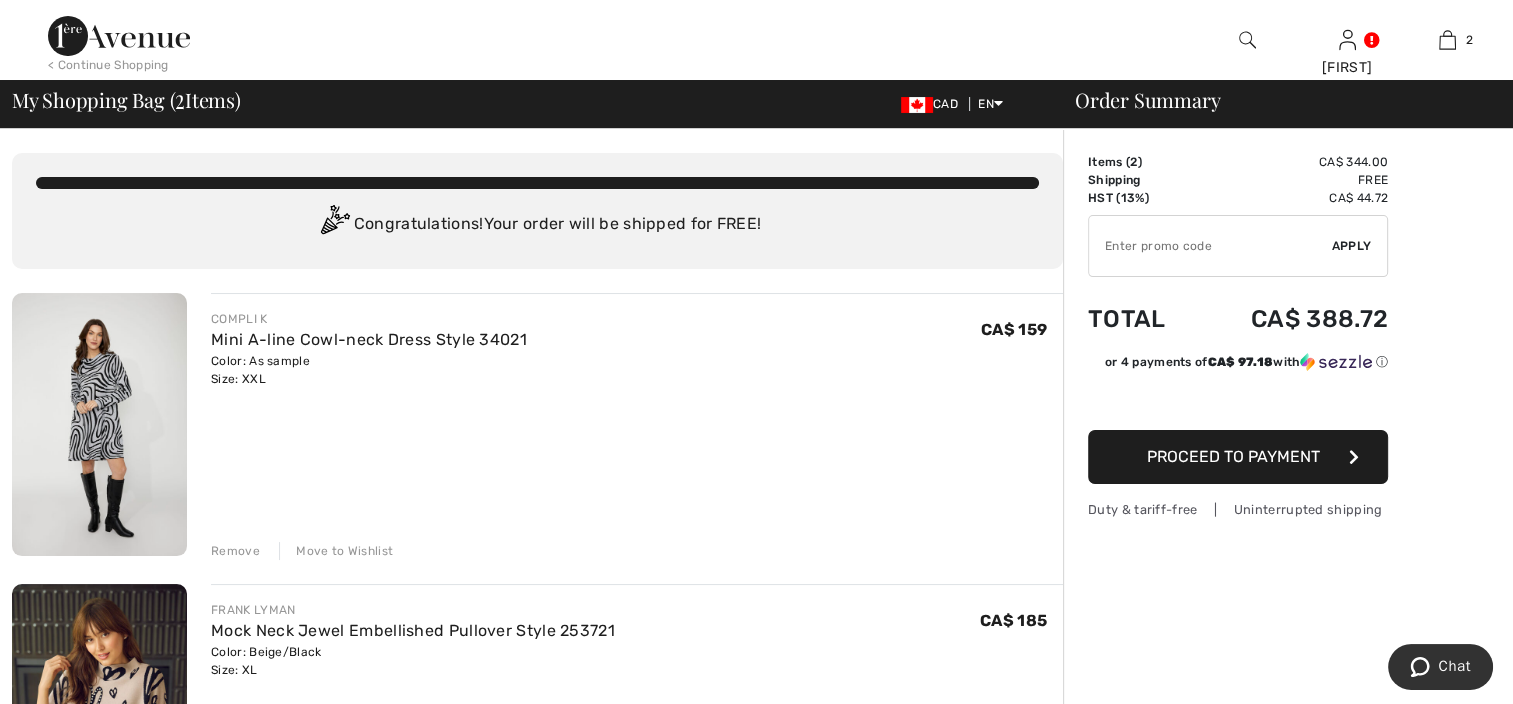 click at bounding box center (99, 424) 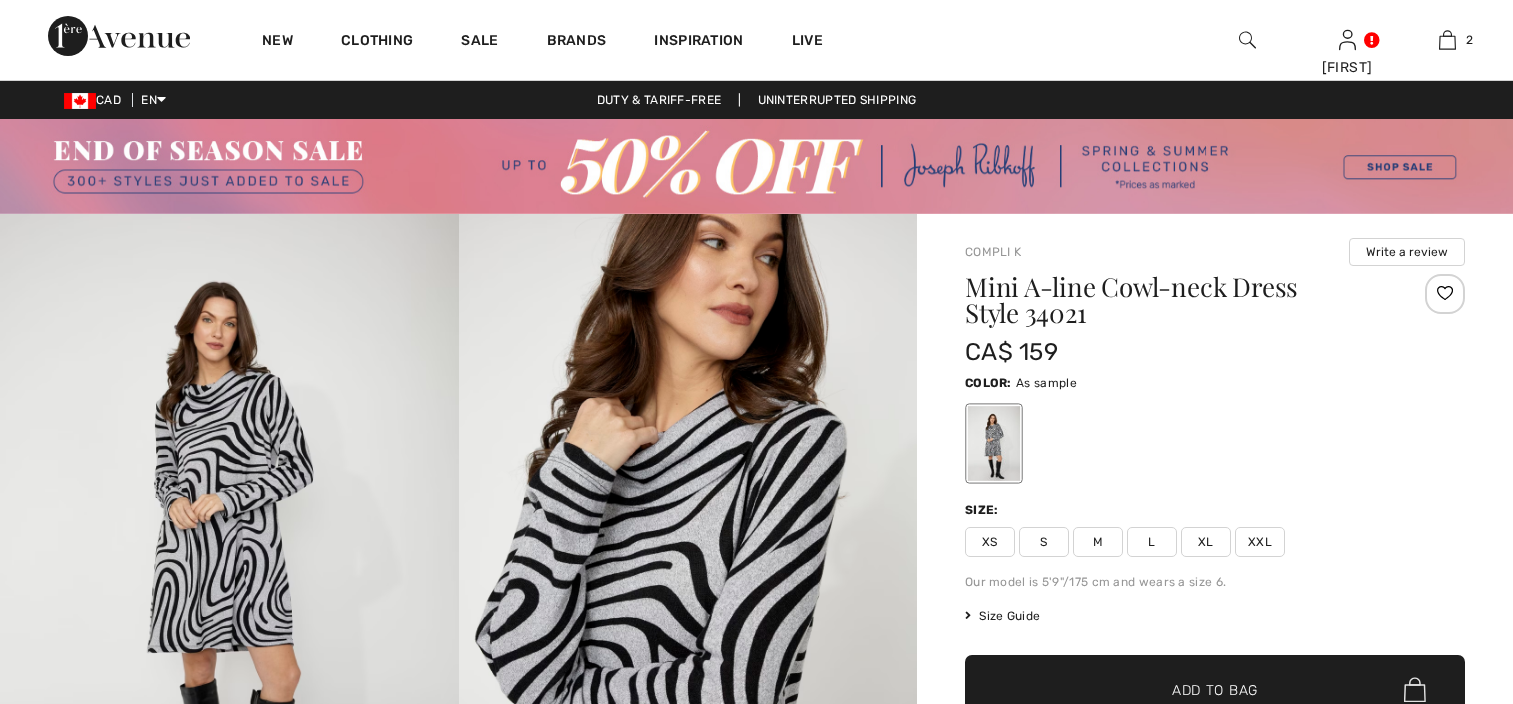 scroll, scrollTop: 0, scrollLeft: 0, axis: both 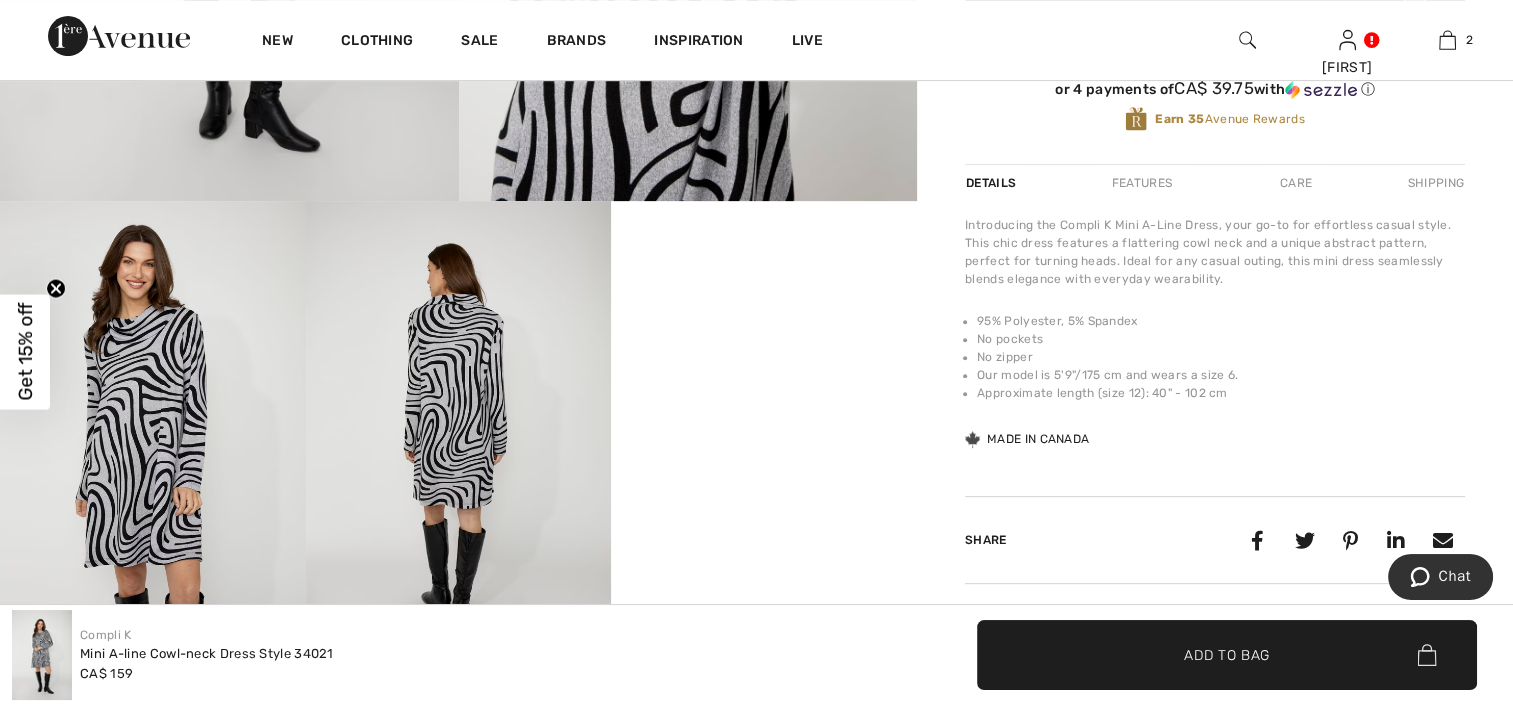 click at bounding box center (153, 430) 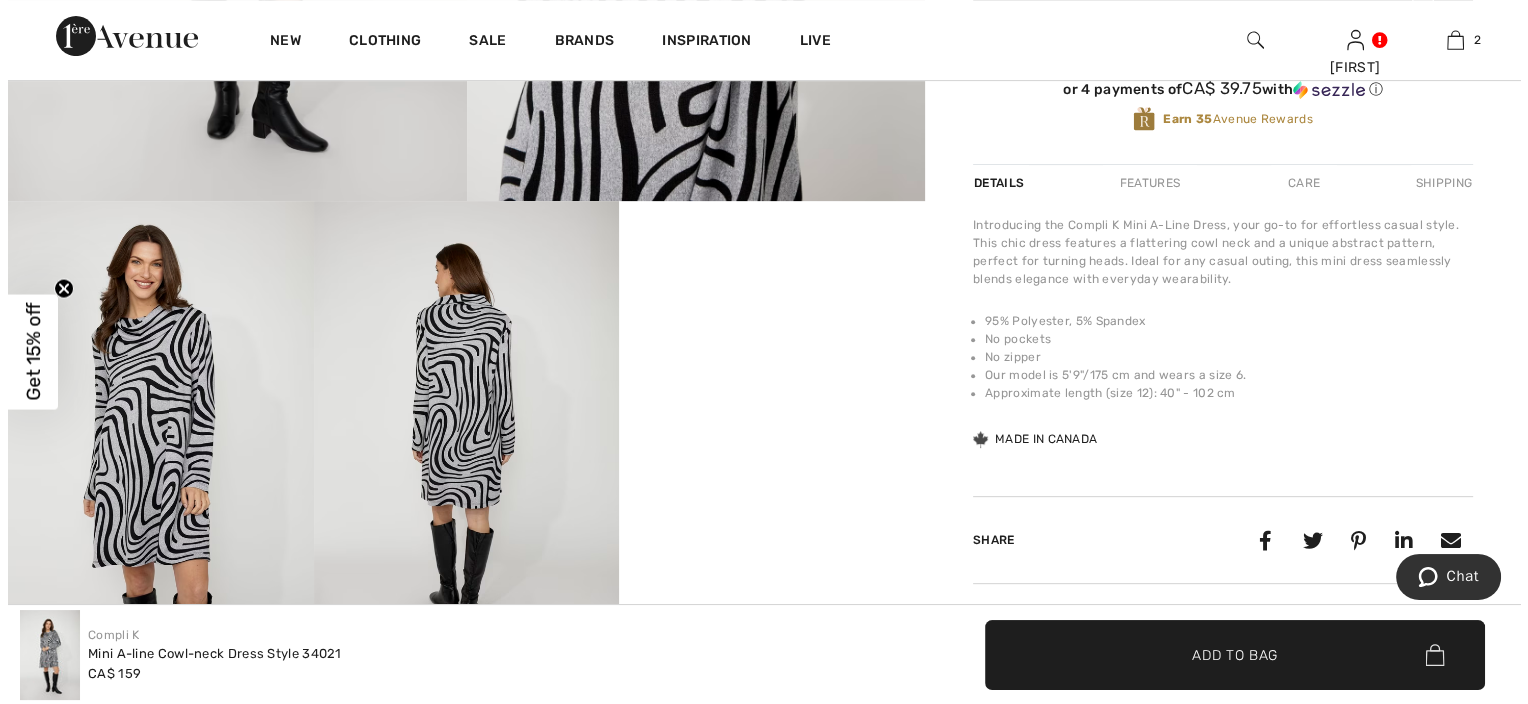 scroll, scrollTop: 700, scrollLeft: 0, axis: vertical 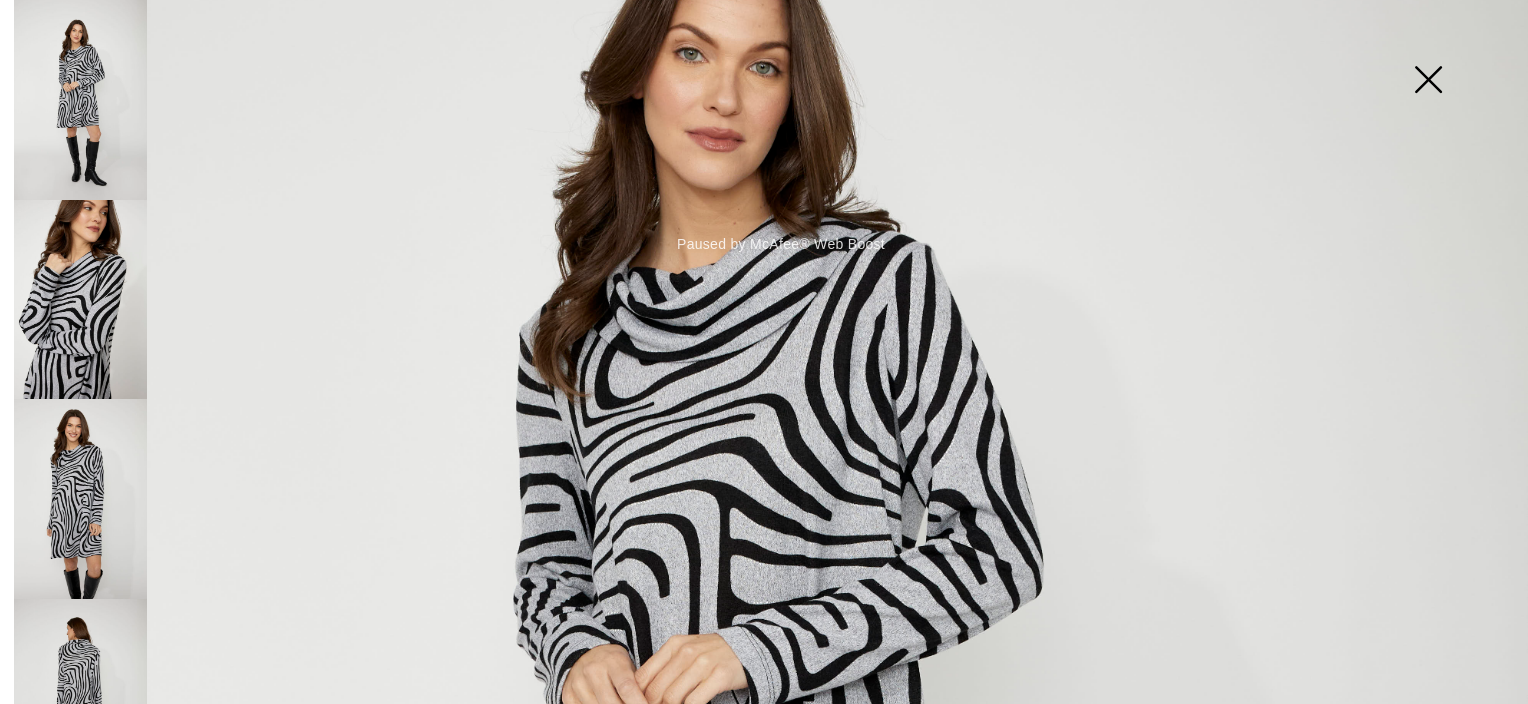click at bounding box center (80, 100) 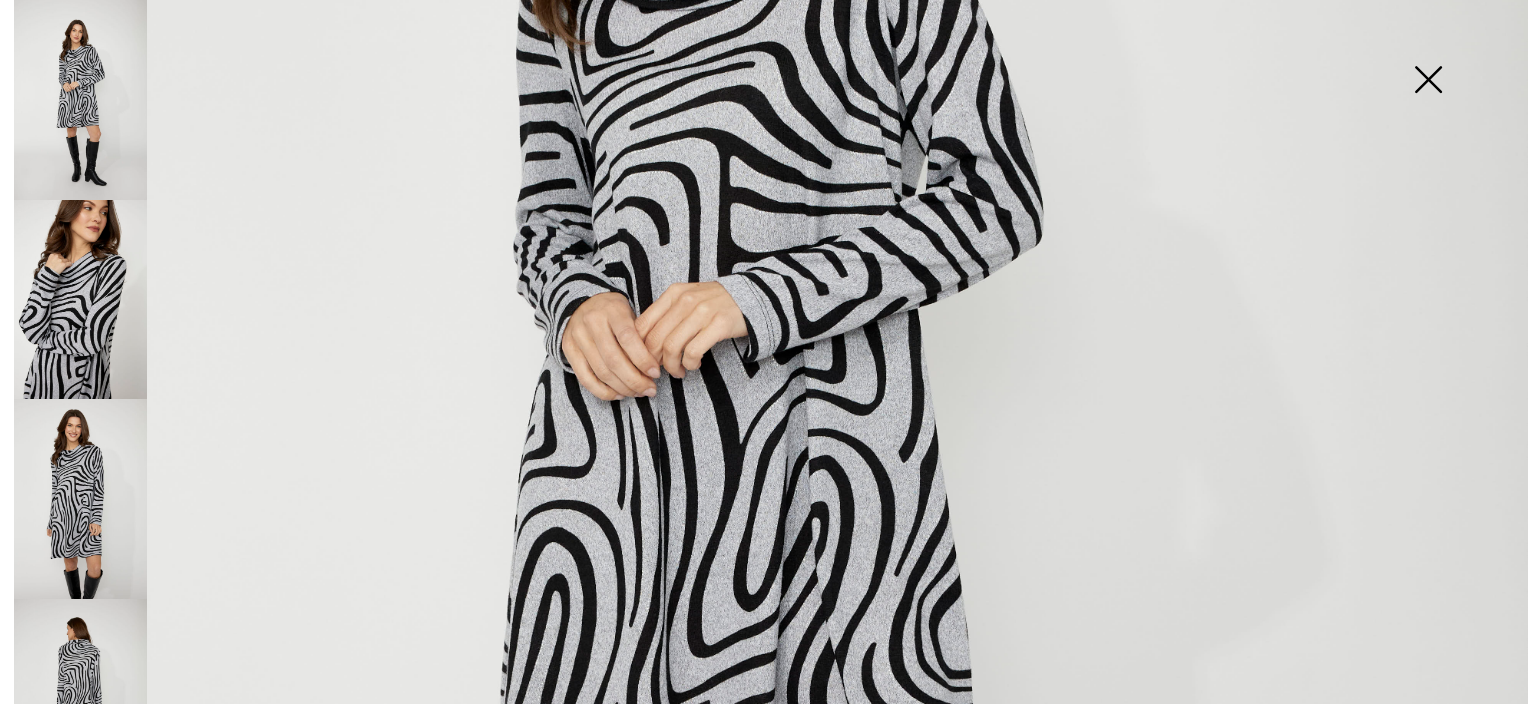 scroll, scrollTop: 300, scrollLeft: 0, axis: vertical 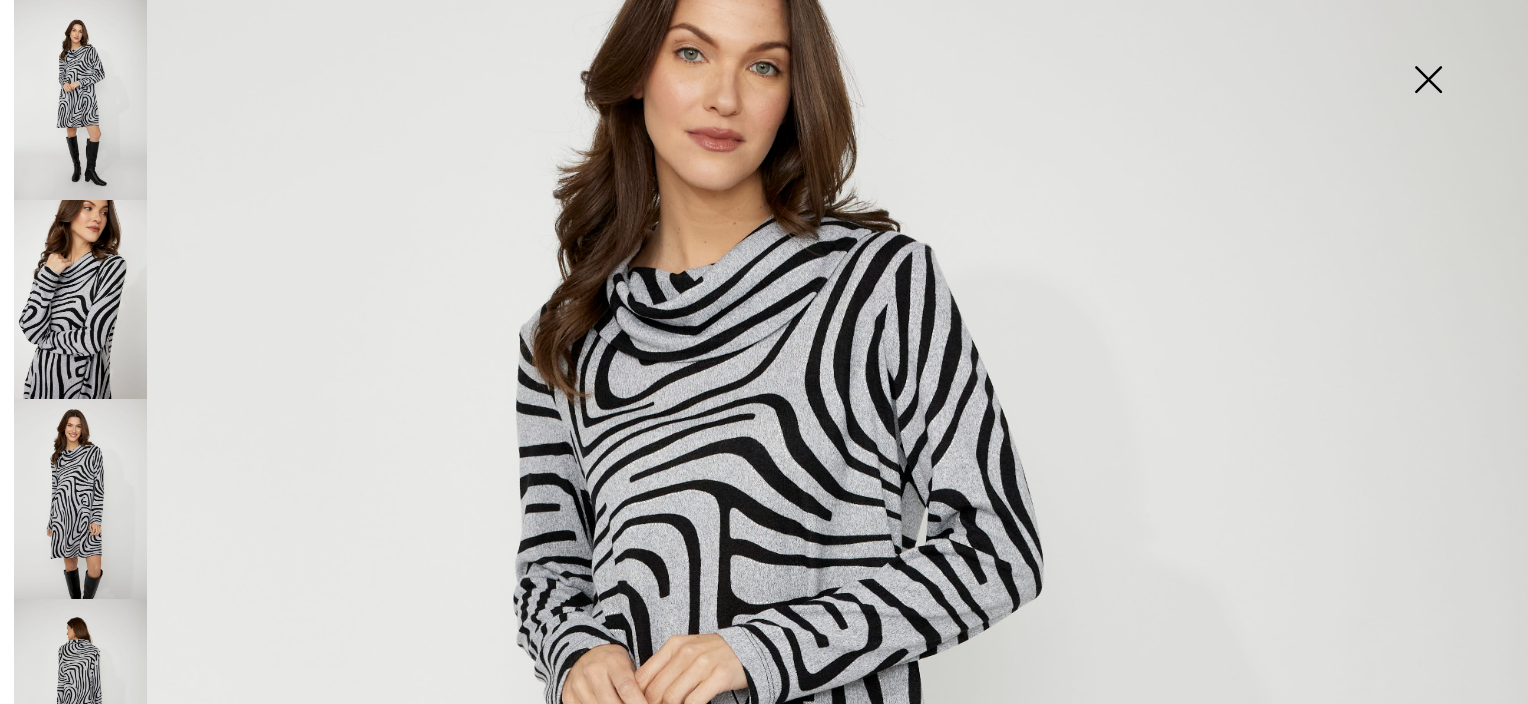 click at bounding box center (80, 100) 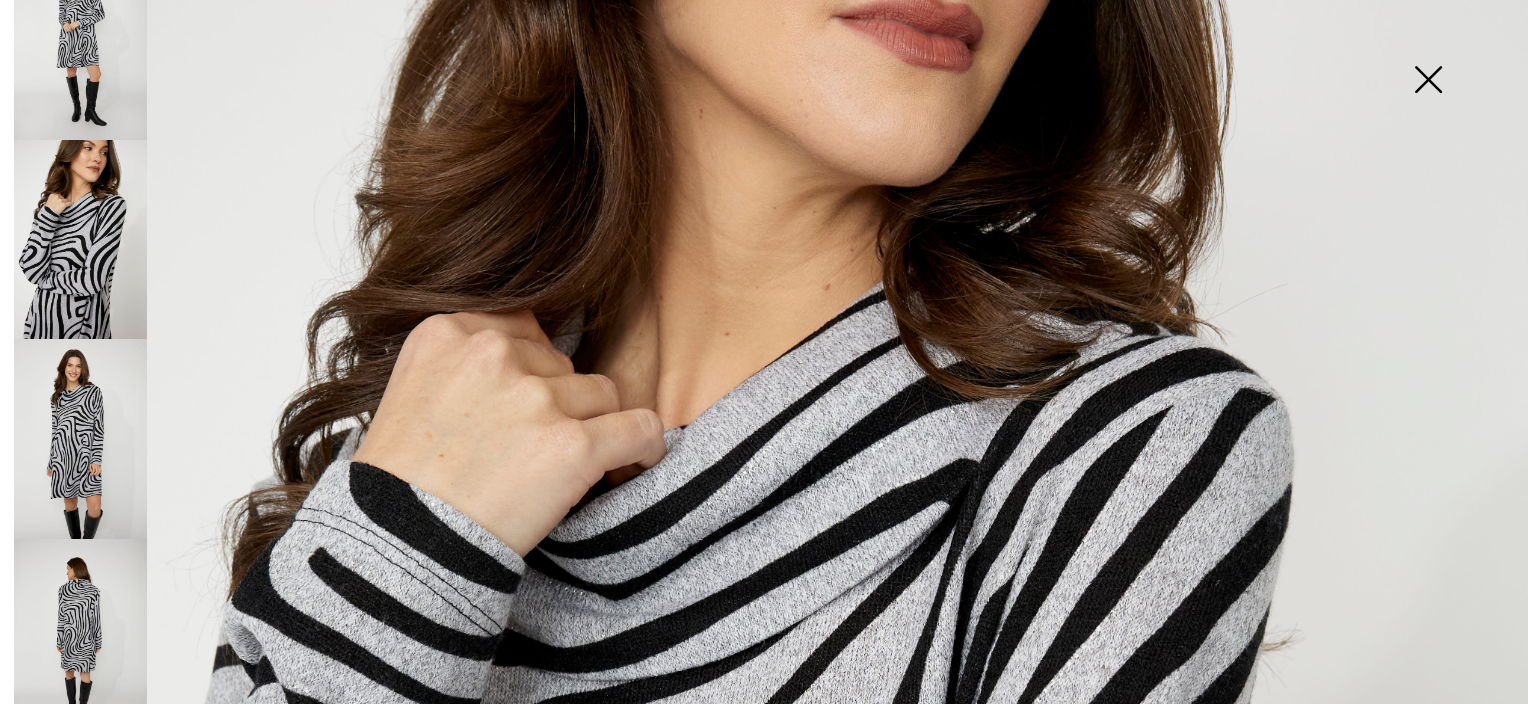 scroll, scrollTop: 65, scrollLeft: 0, axis: vertical 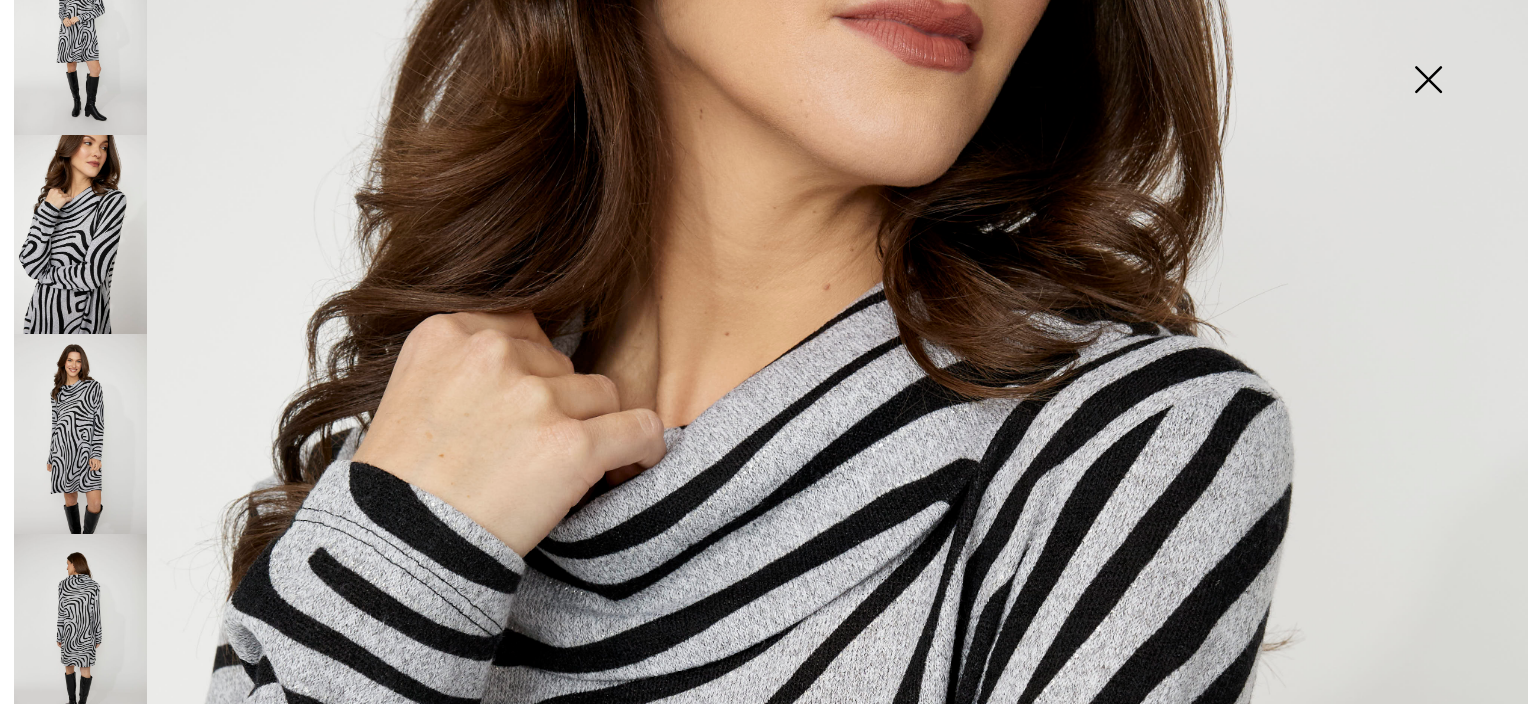click at bounding box center (80, 434) 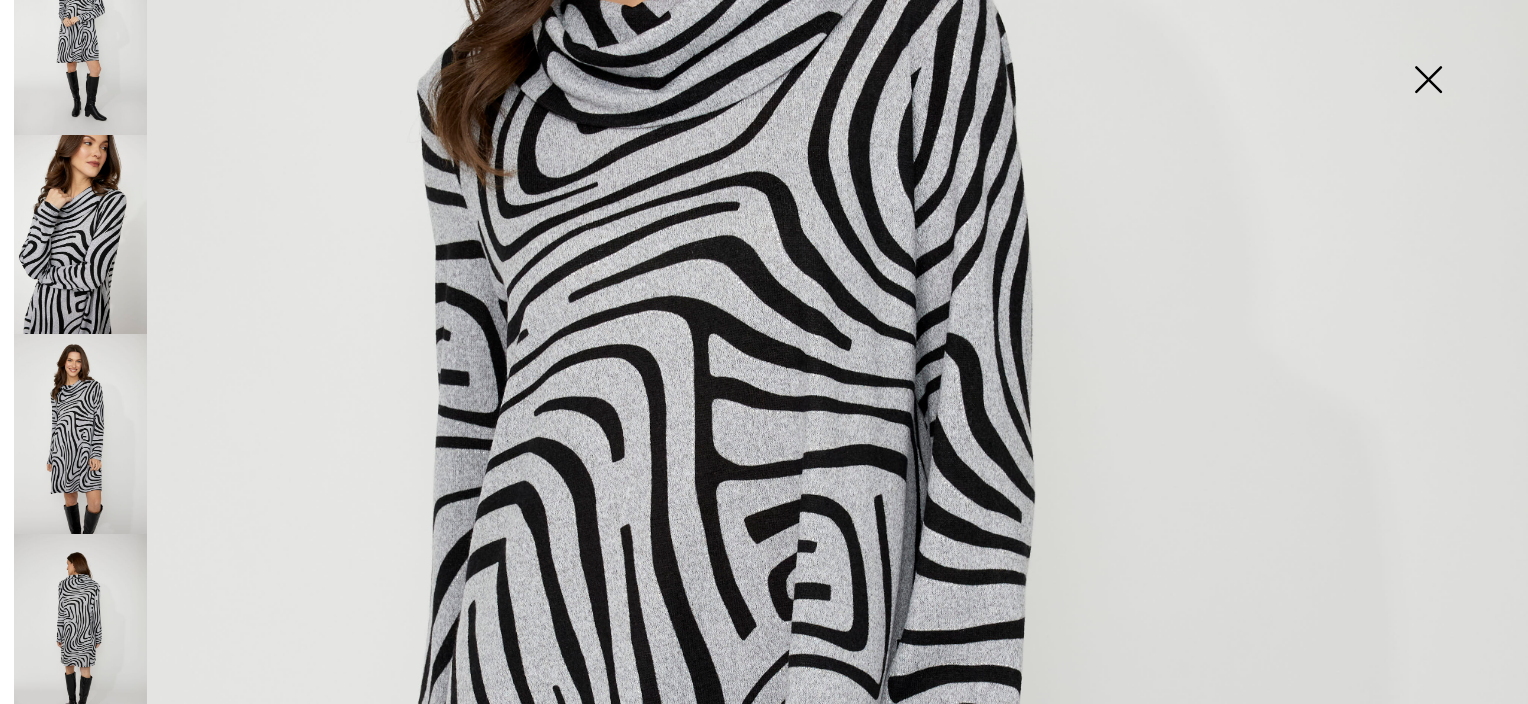 scroll, scrollTop: 600, scrollLeft: 0, axis: vertical 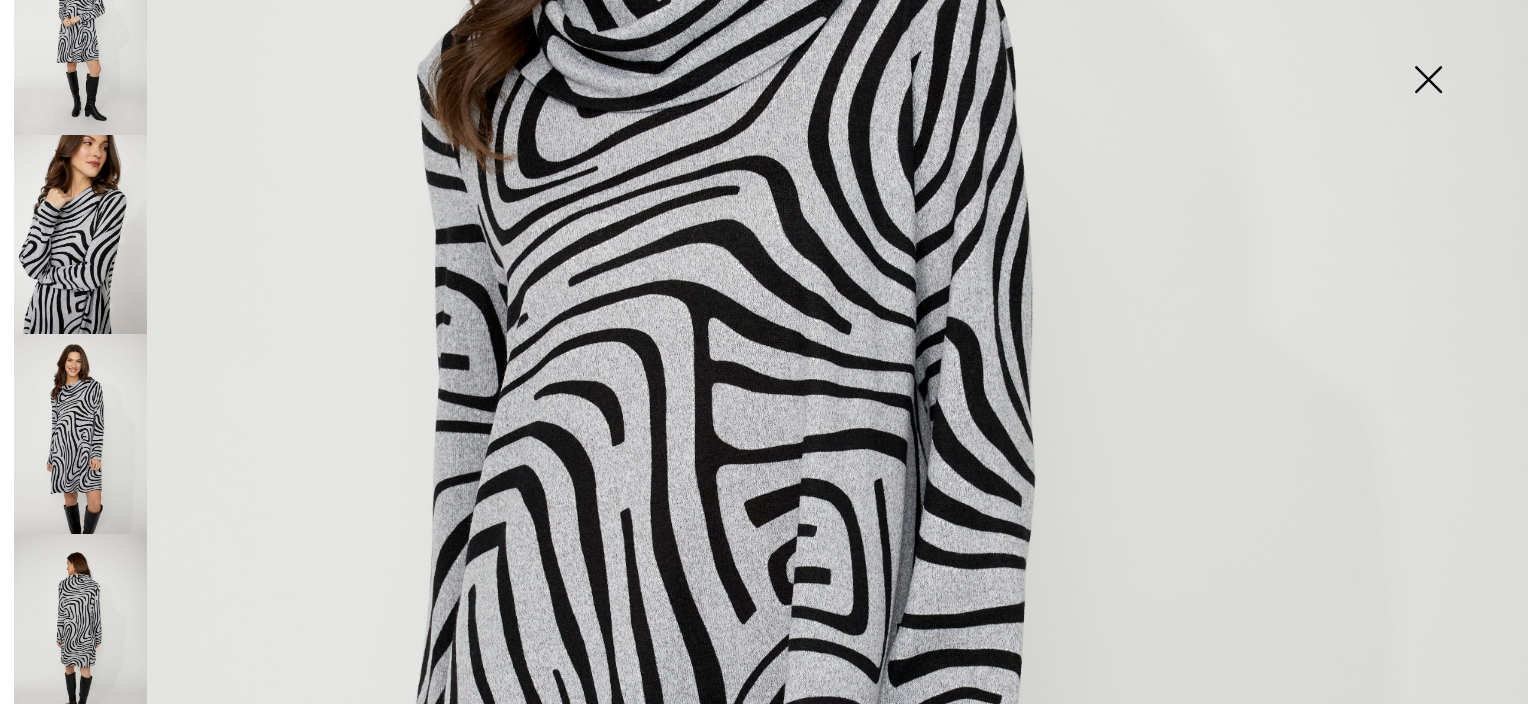 click at bounding box center [80, 434] 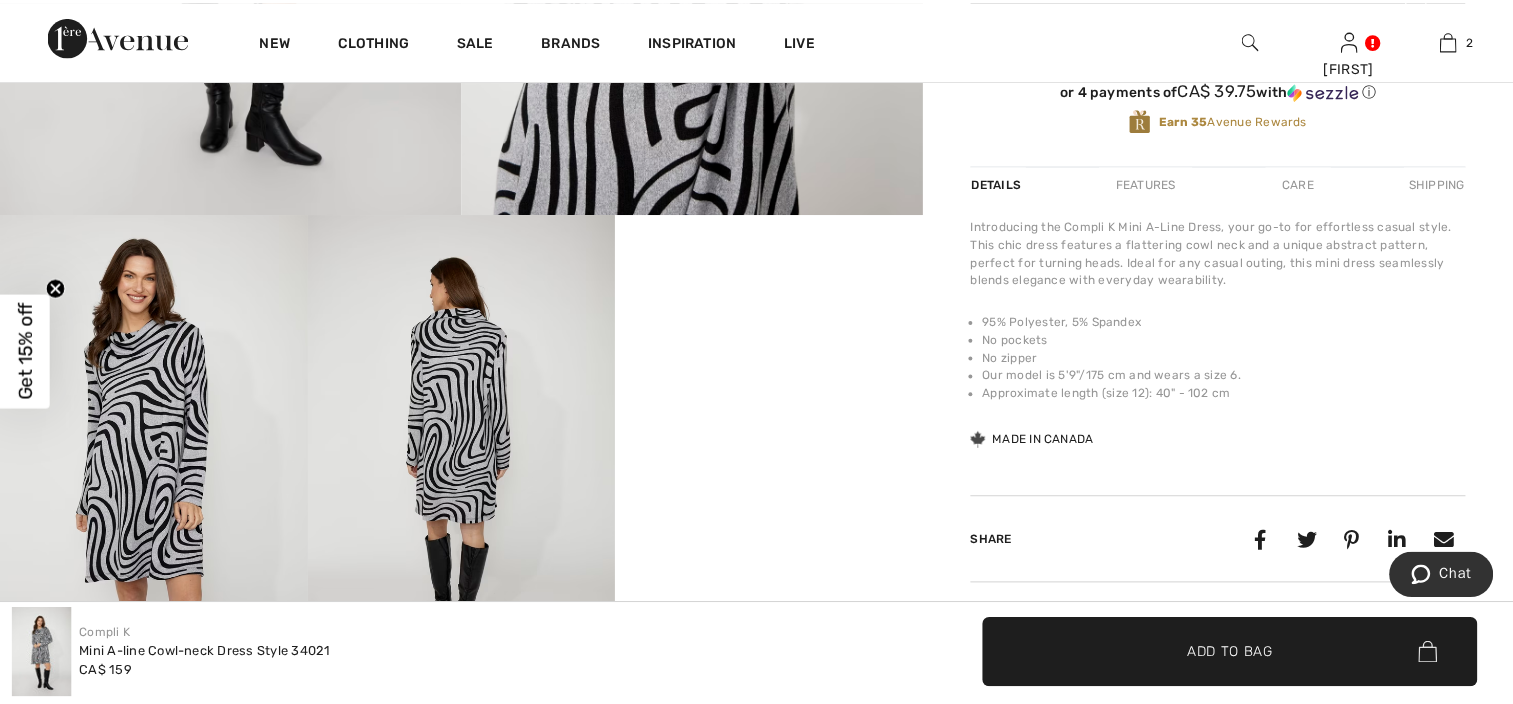 scroll, scrollTop: 700, scrollLeft: 0, axis: vertical 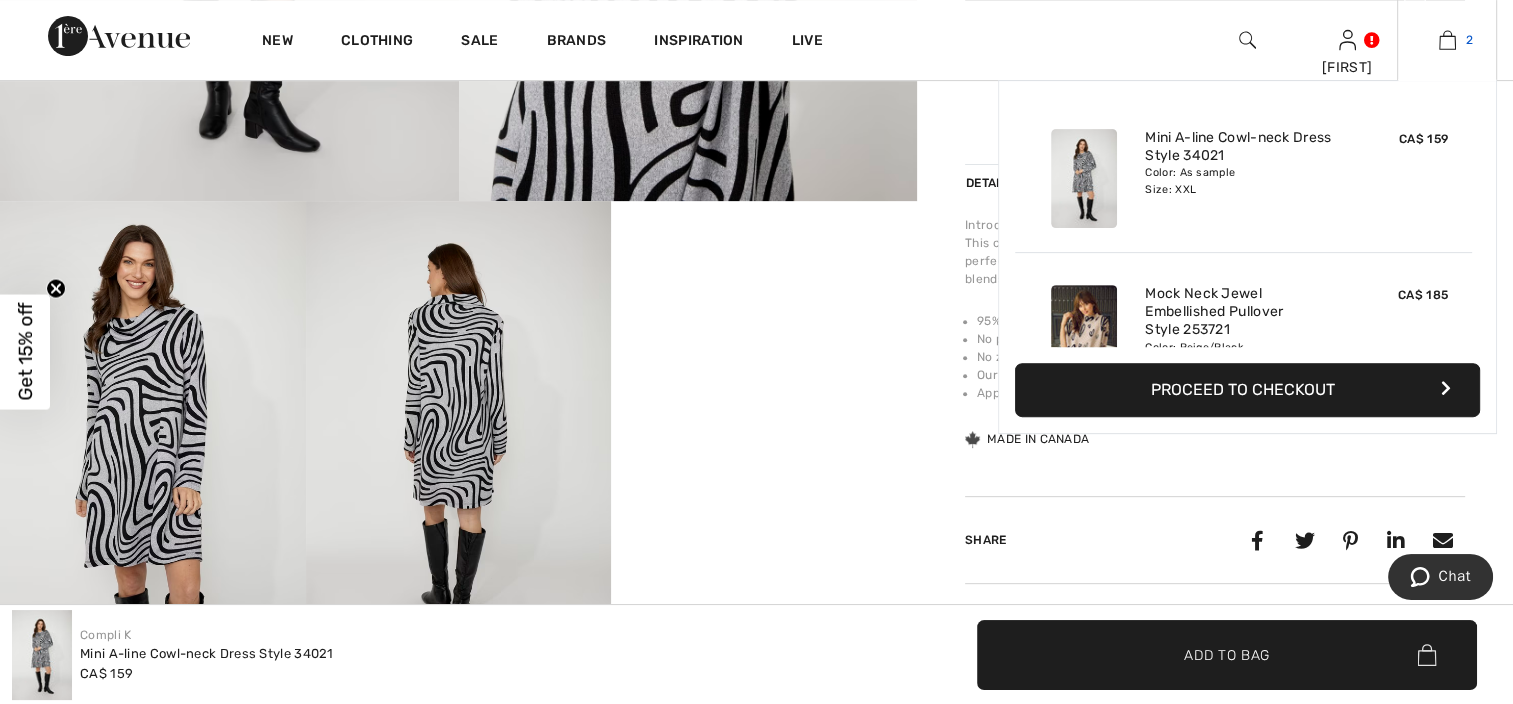 click at bounding box center [1447, 40] 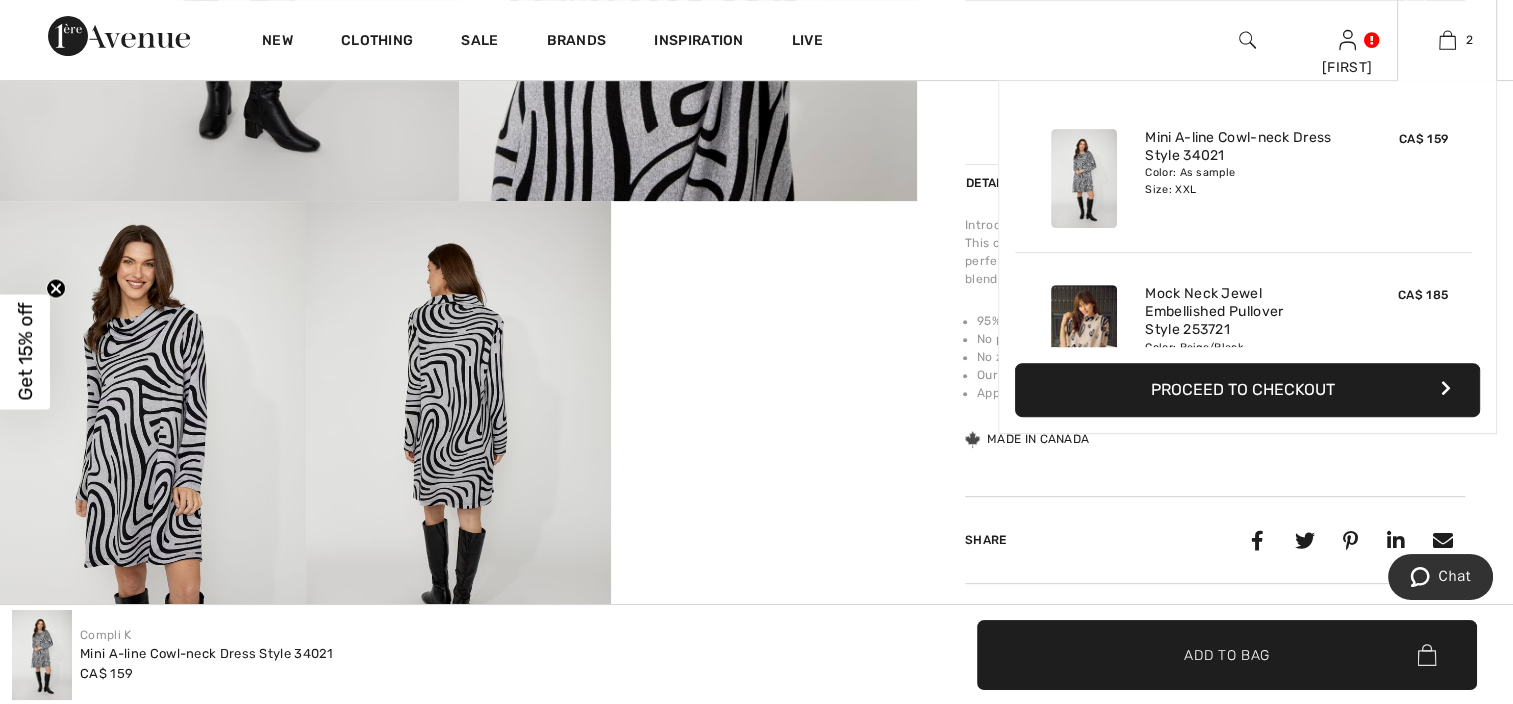 click on "Proceed to Checkout" at bounding box center [1247, 390] 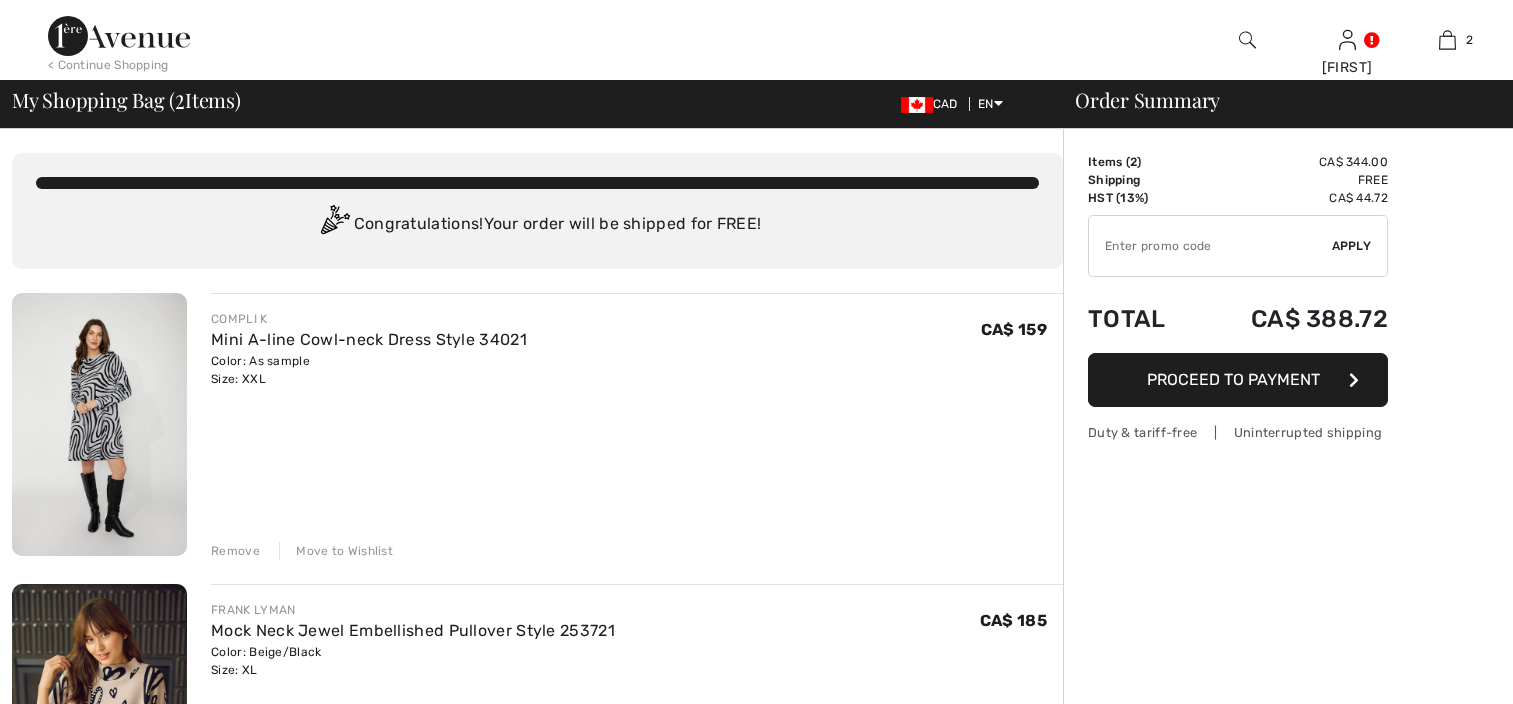 scroll, scrollTop: 0, scrollLeft: 0, axis: both 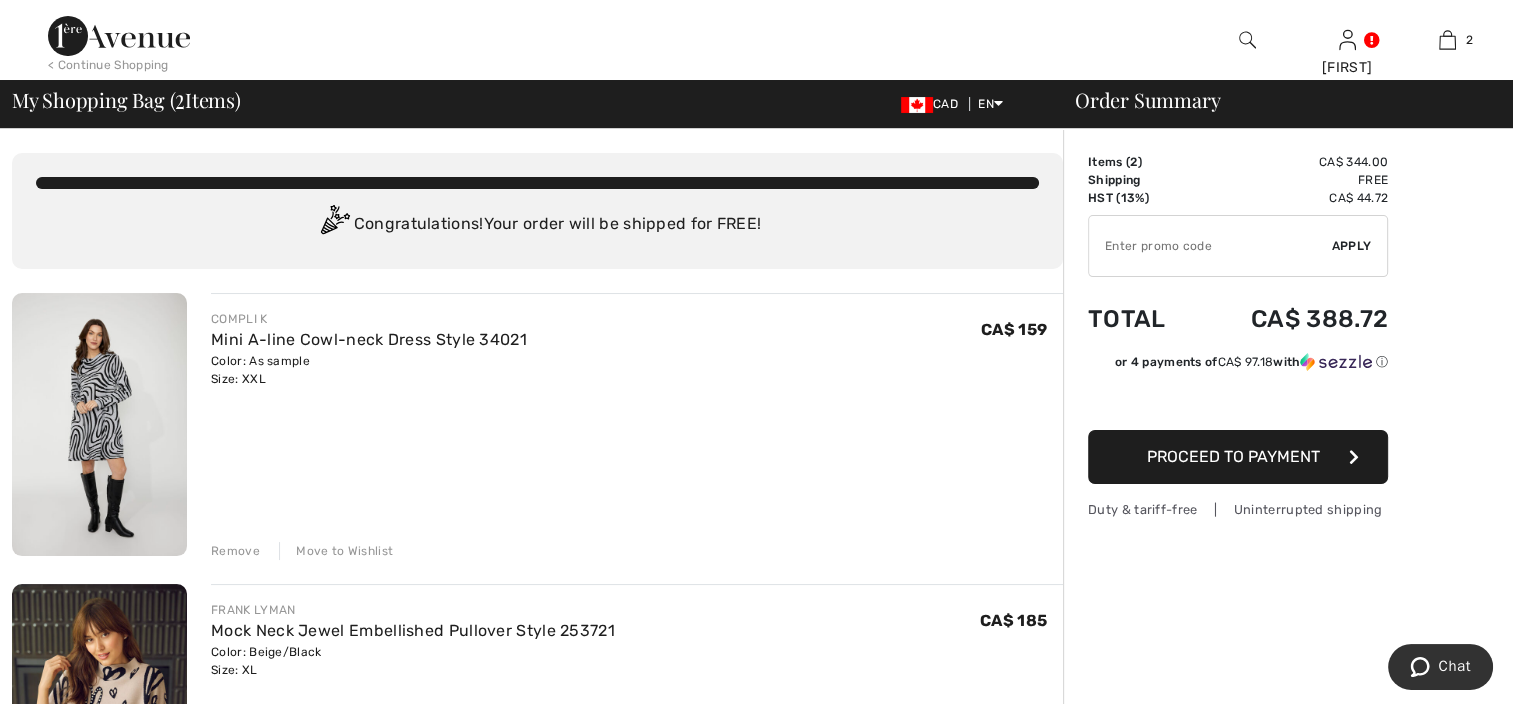 drag, startPoint x: 232, startPoint y: 548, endPoint x: 241, endPoint y: 542, distance: 10.816654 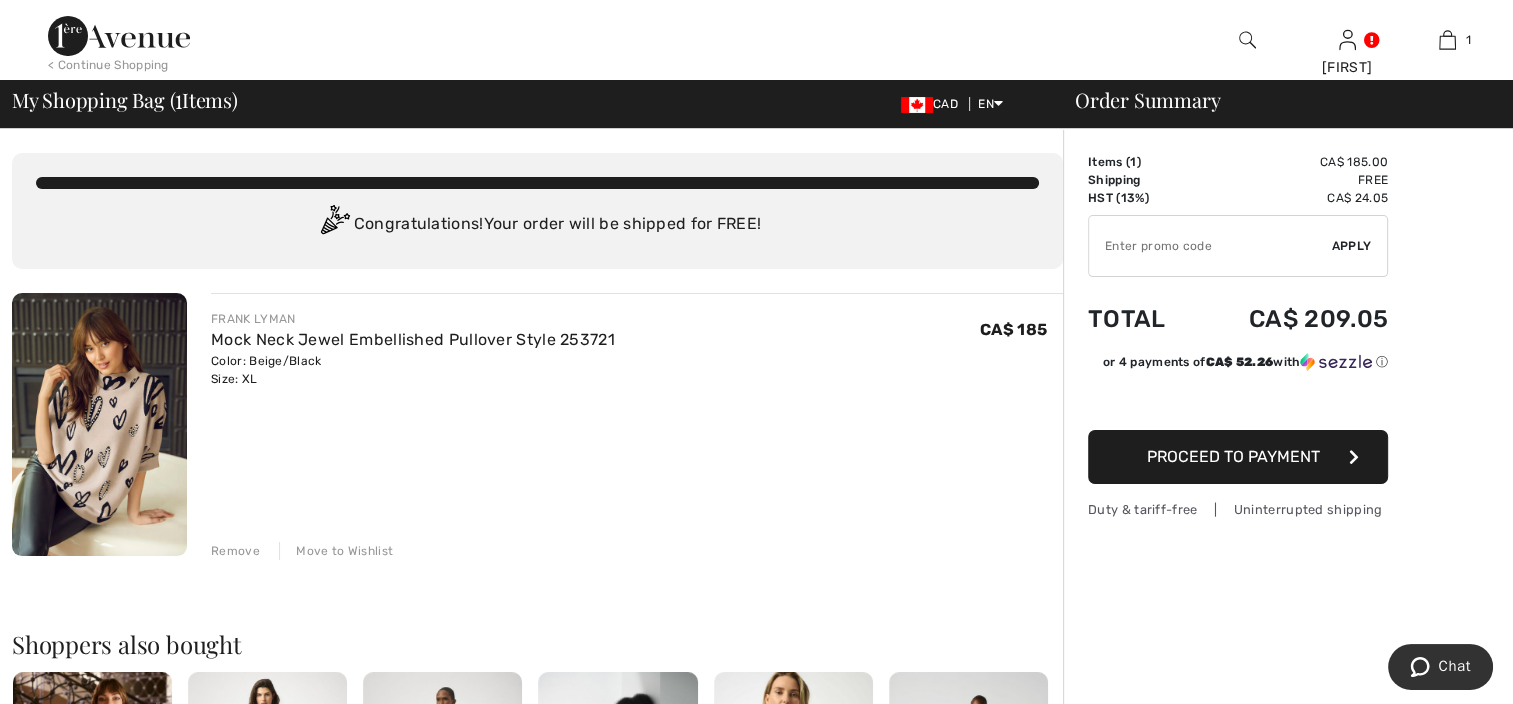 click at bounding box center (99, 424) 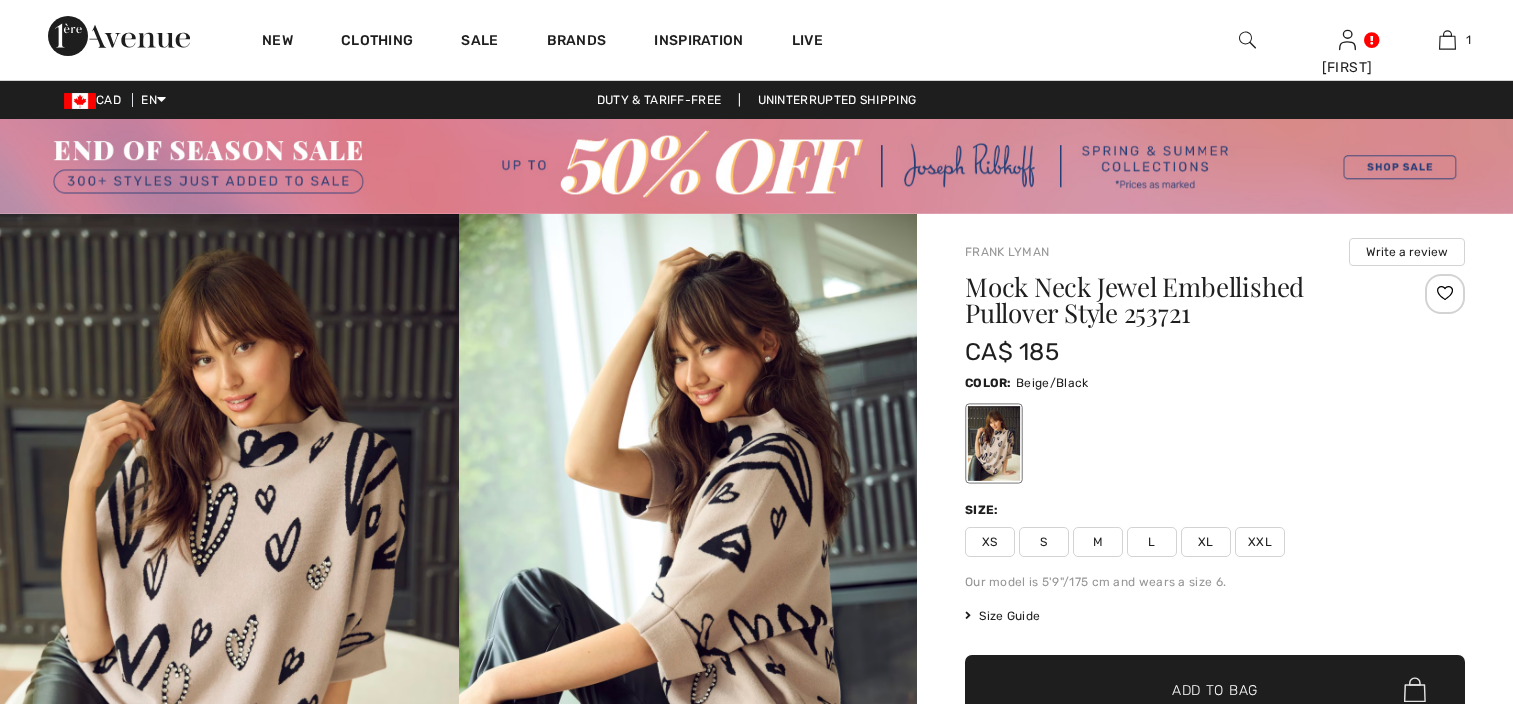 scroll, scrollTop: 0, scrollLeft: 0, axis: both 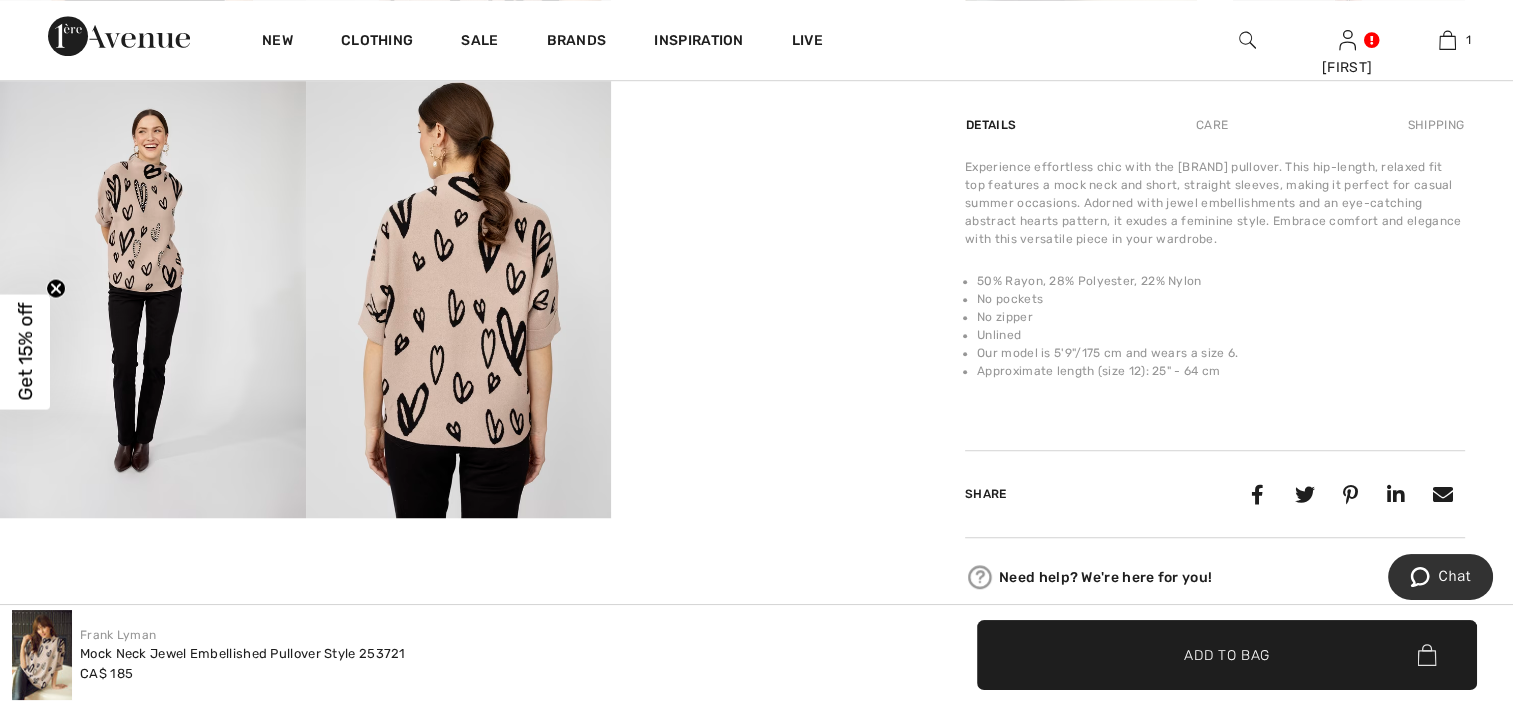 click on "Get 15% off" at bounding box center [25, 352] 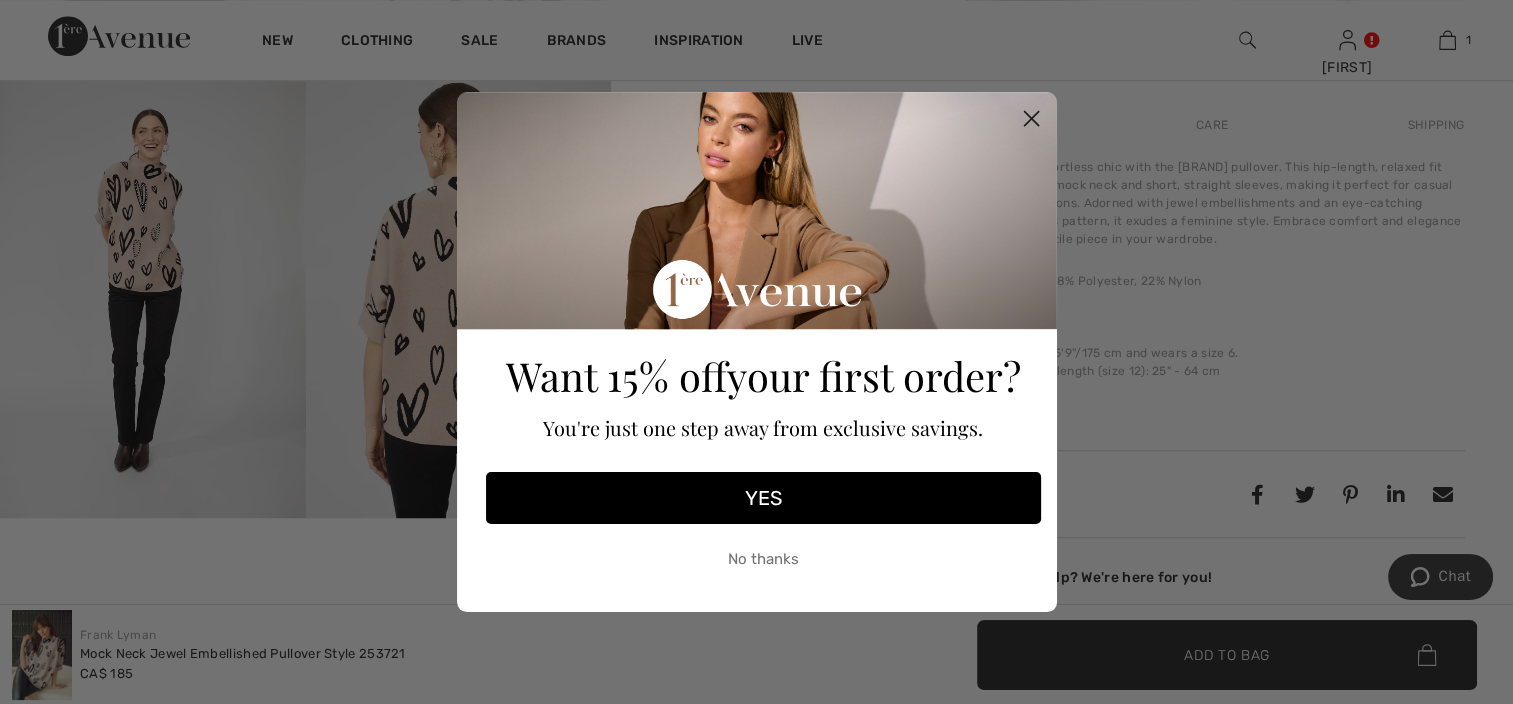 click on "YES" at bounding box center (763, 498) 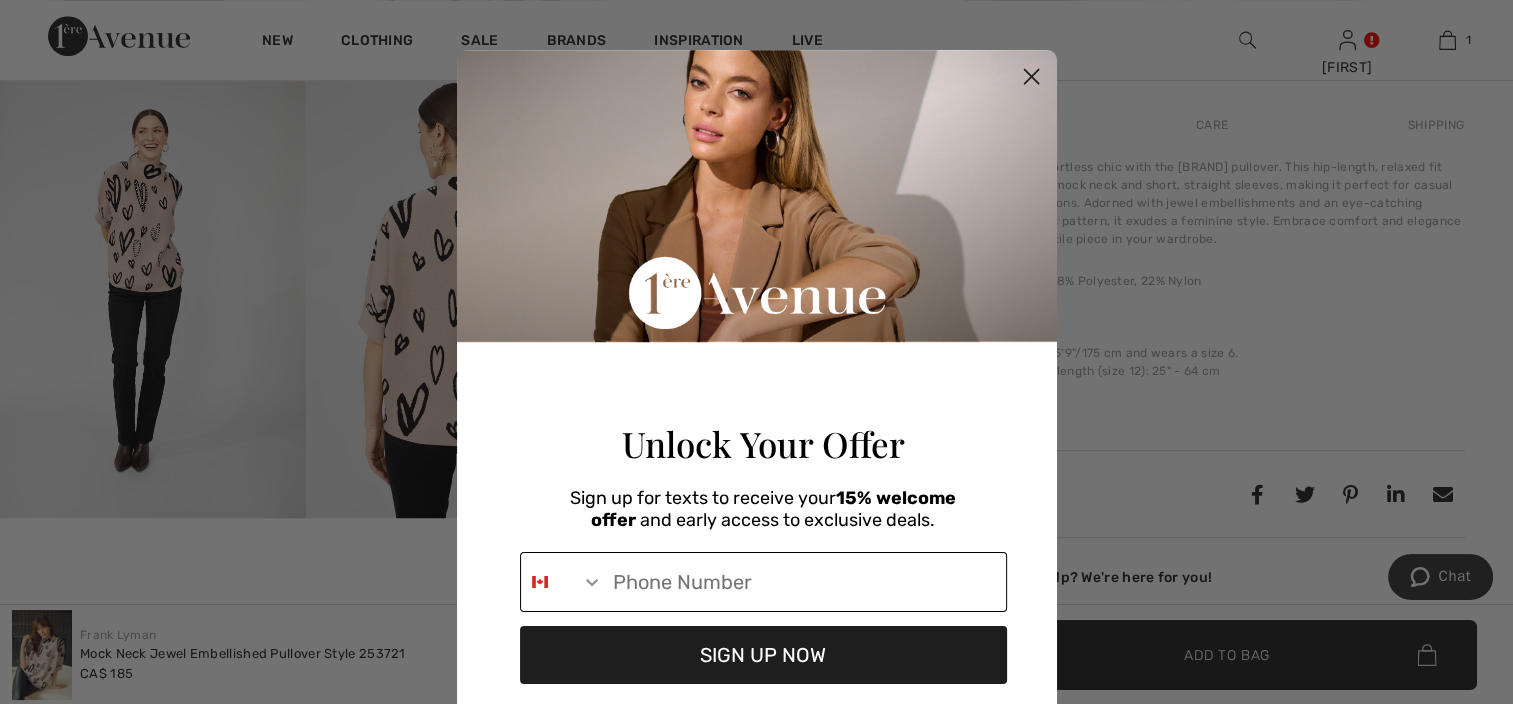 click 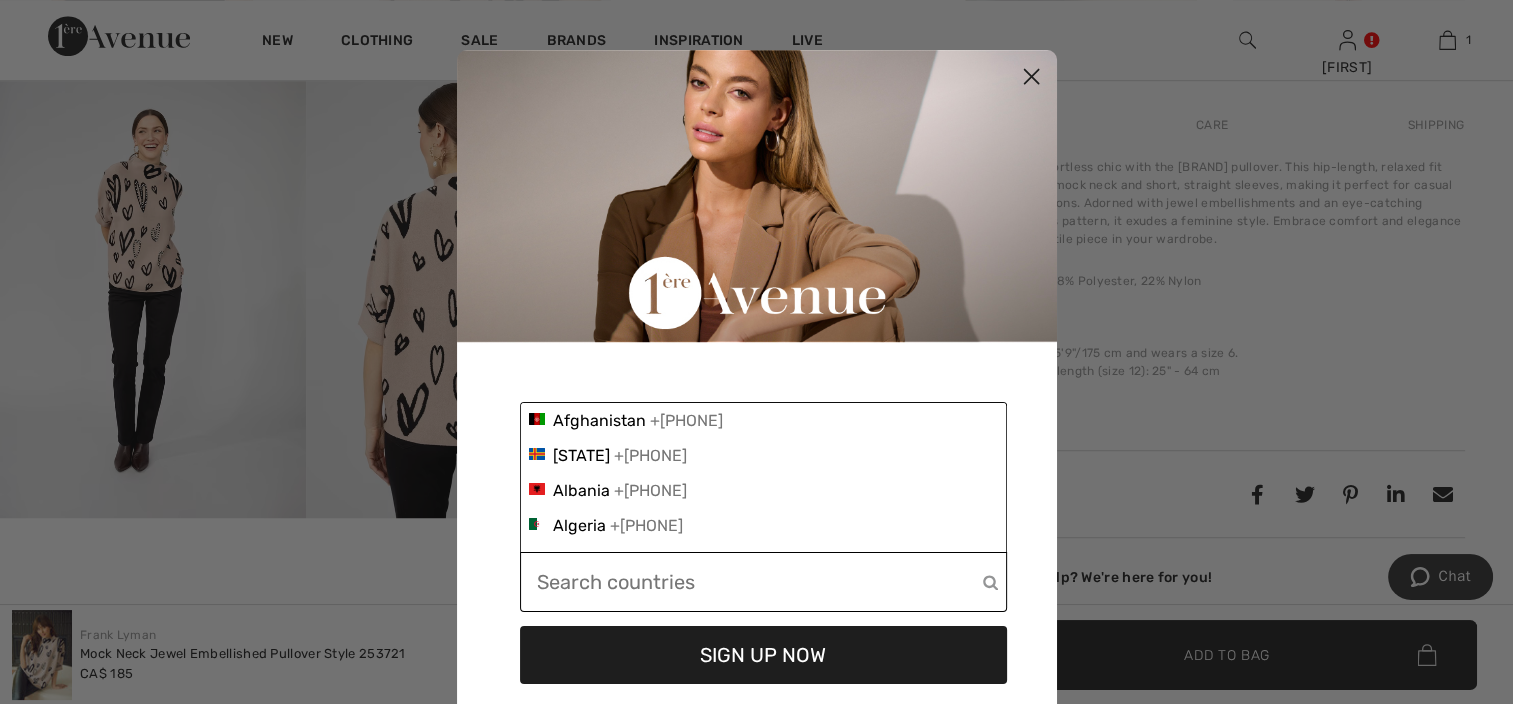 click at bounding box center [760, 582] 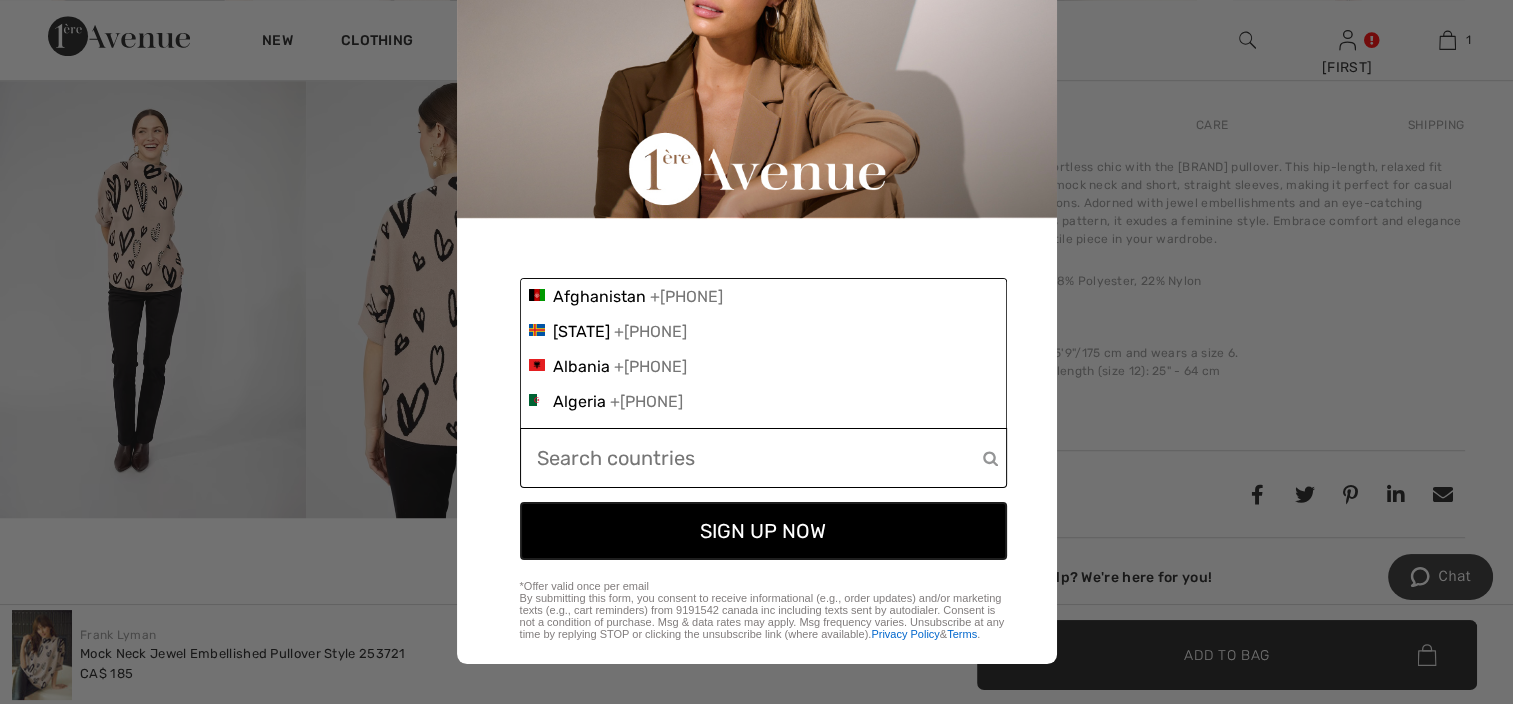 scroll, scrollTop: 155, scrollLeft: 0, axis: vertical 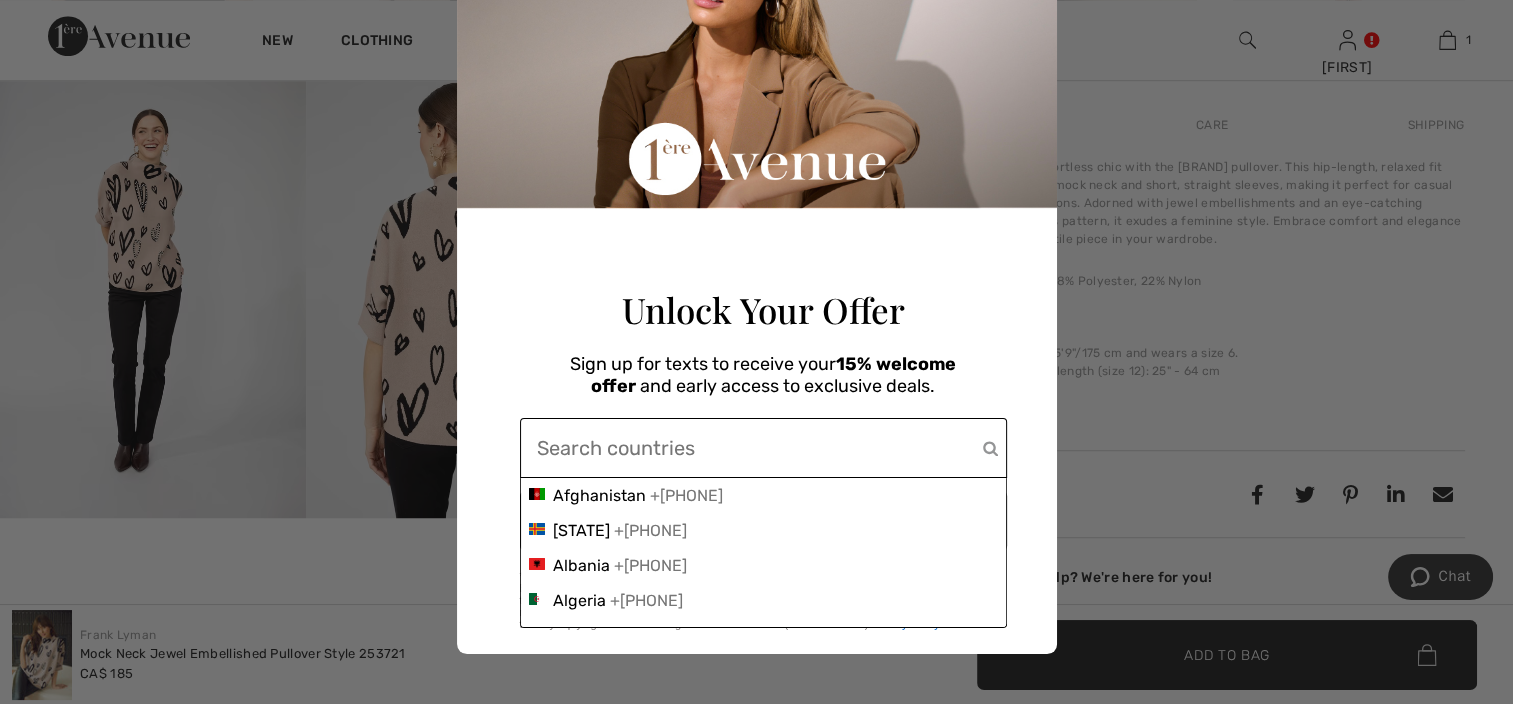 click at bounding box center [763, 344] 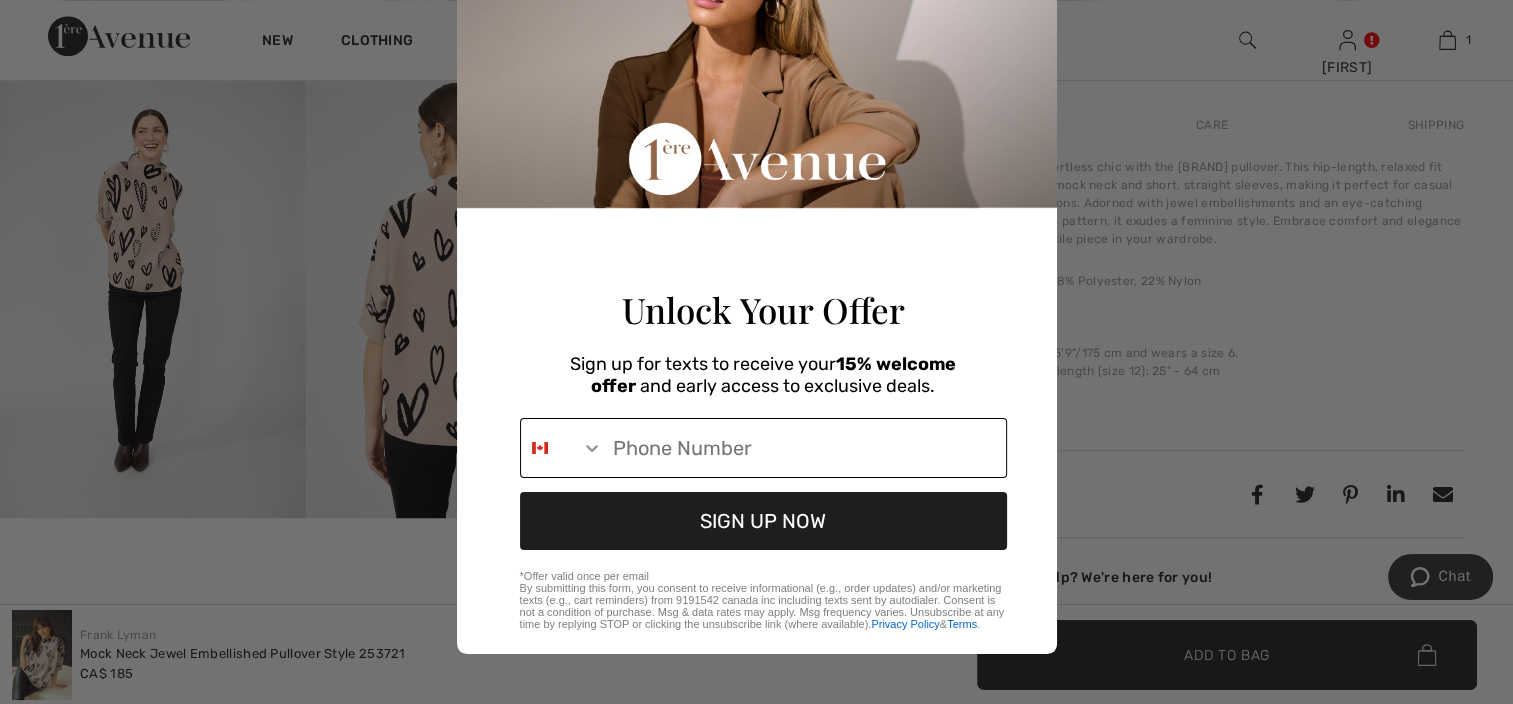 click on "Phone Number" at bounding box center [804, 448] 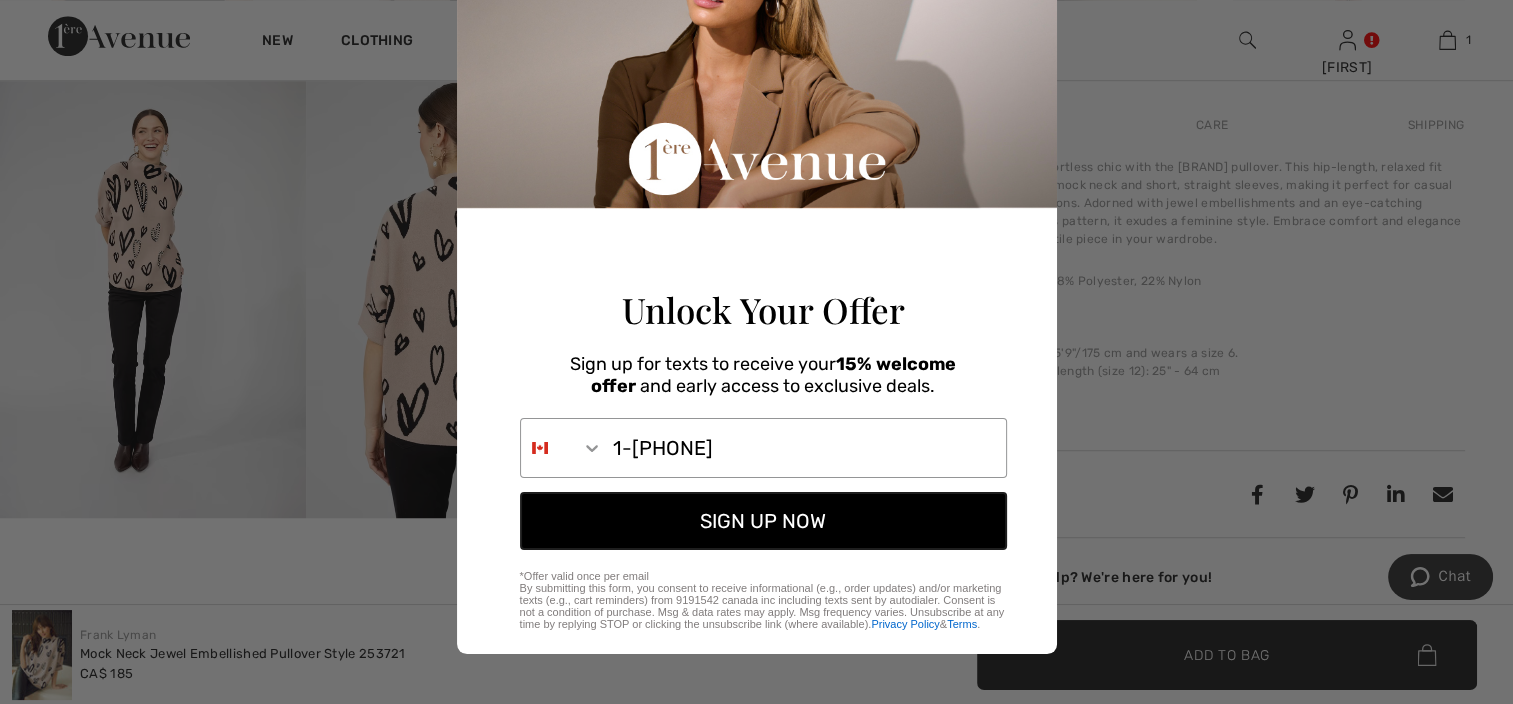 click on "SIGN UP NOW" at bounding box center [763, 521] 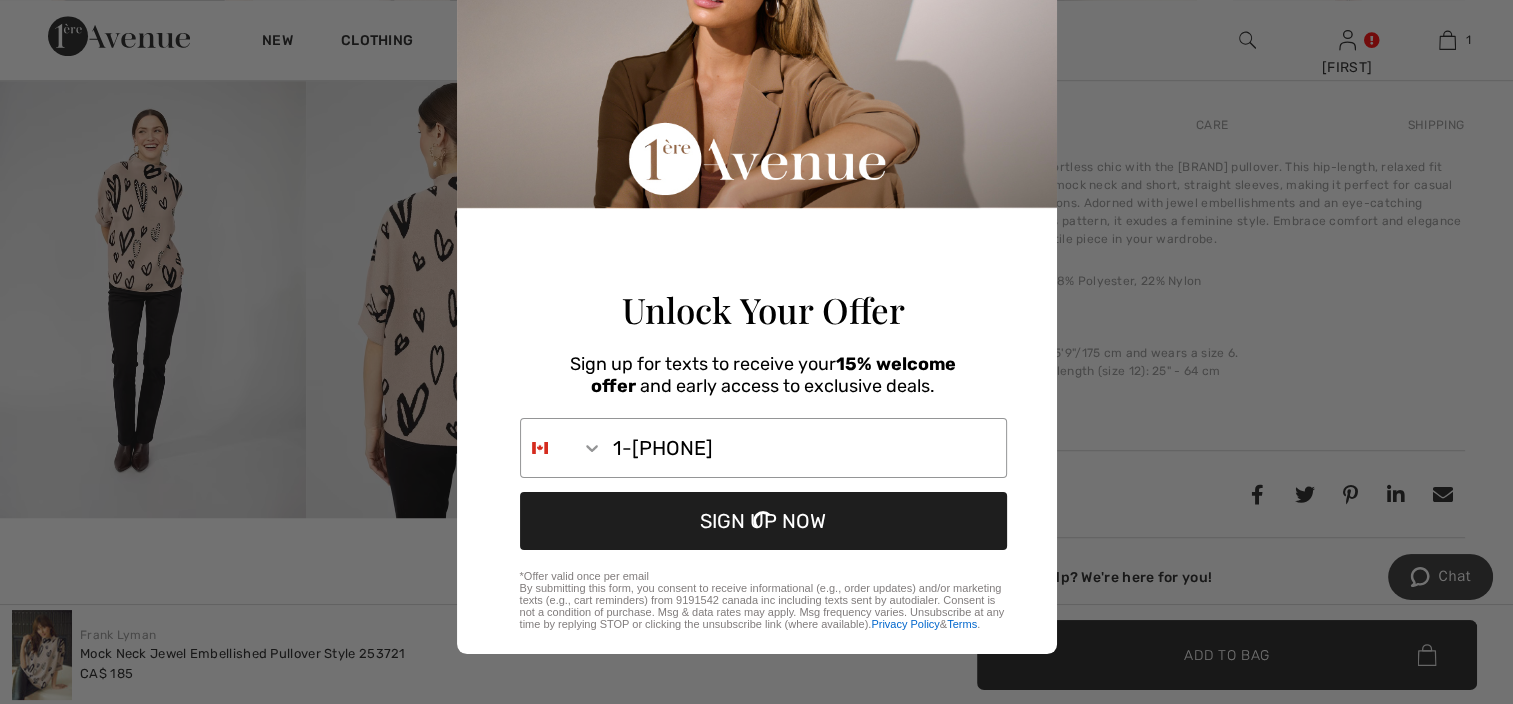 scroll, scrollTop: 0, scrollLeft: 0, axis: both 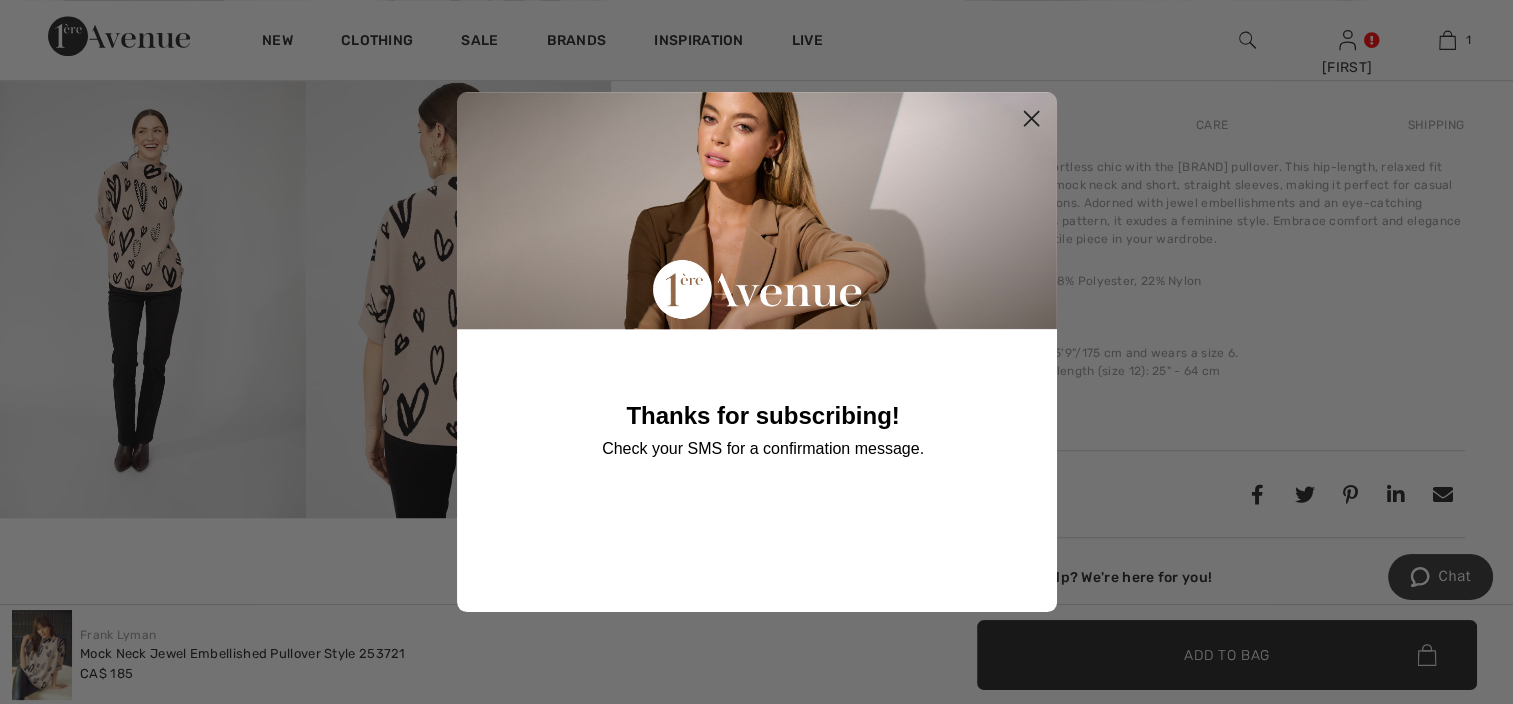 click 